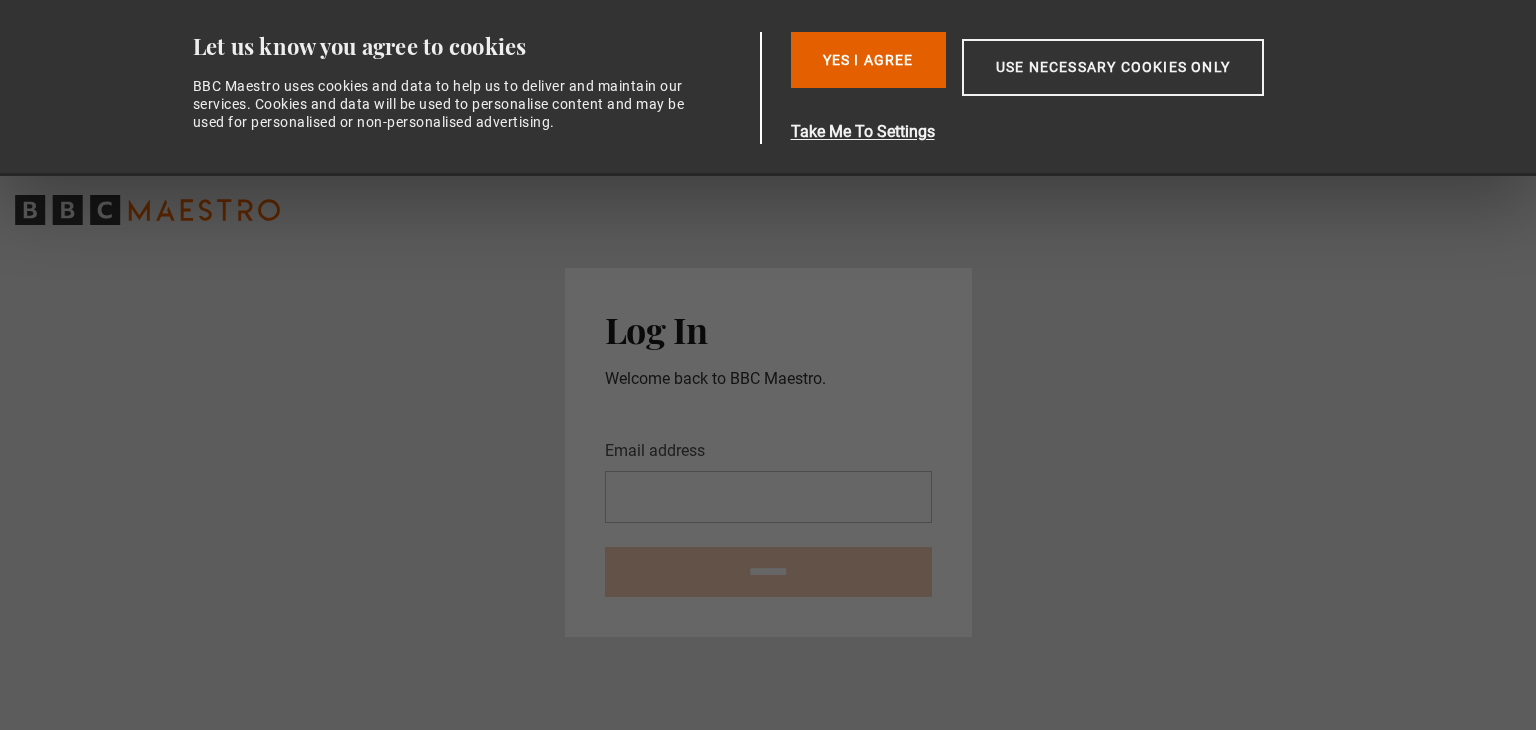 scroll, scrollTop: 0, scrollLeft: 0, axis: both 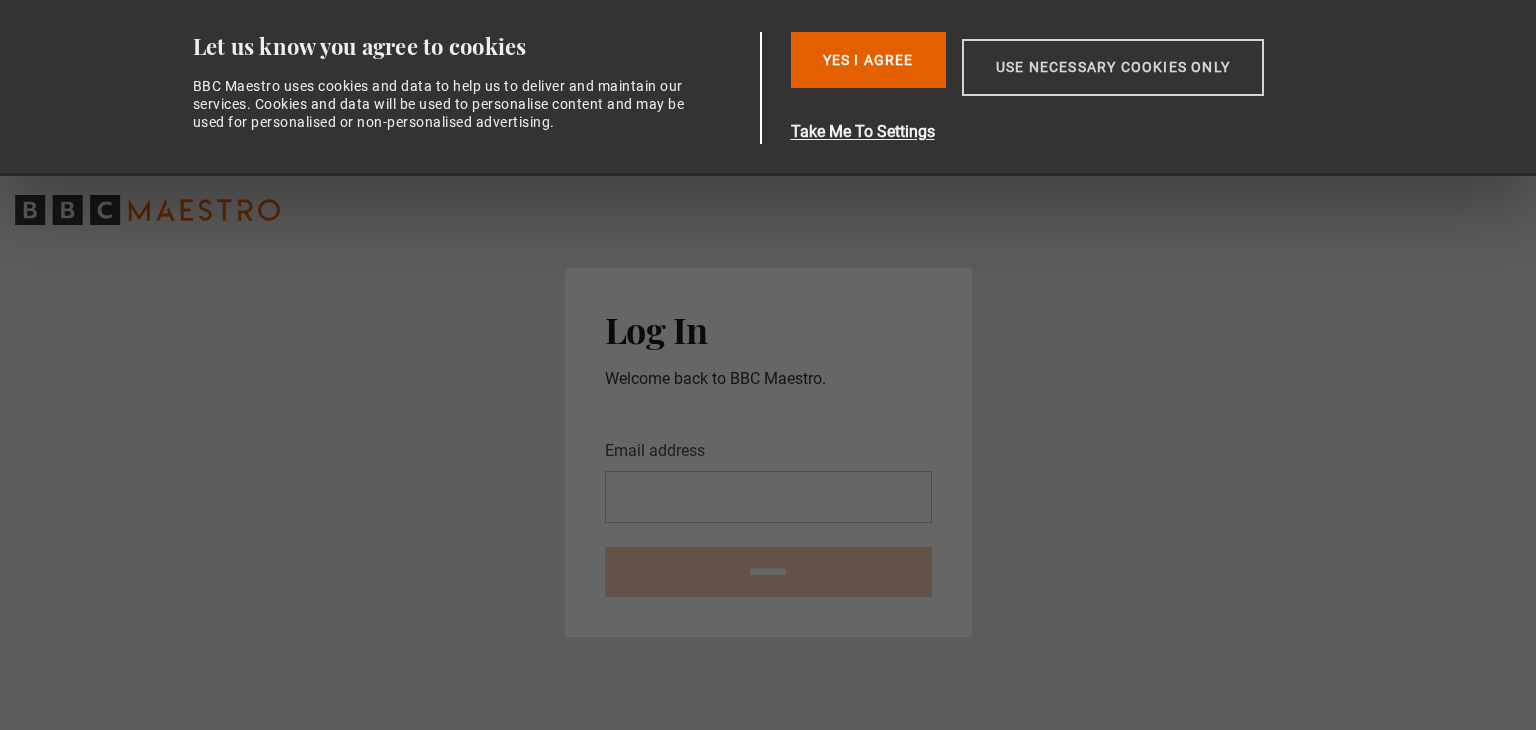 click on "Use necessary cookies only" at bounding box center [1113, 67] 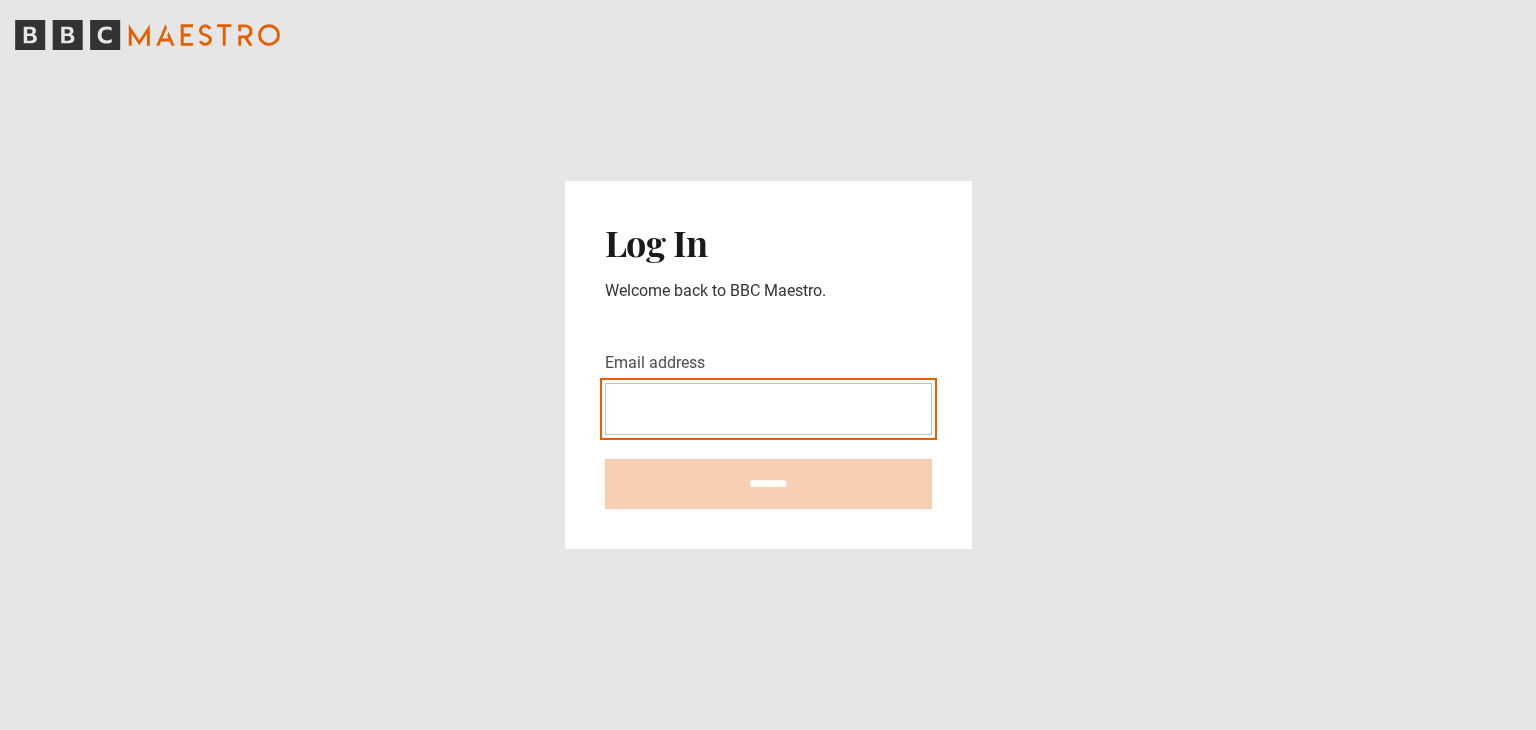 click on "Email address" at bounding box center [768, 409] 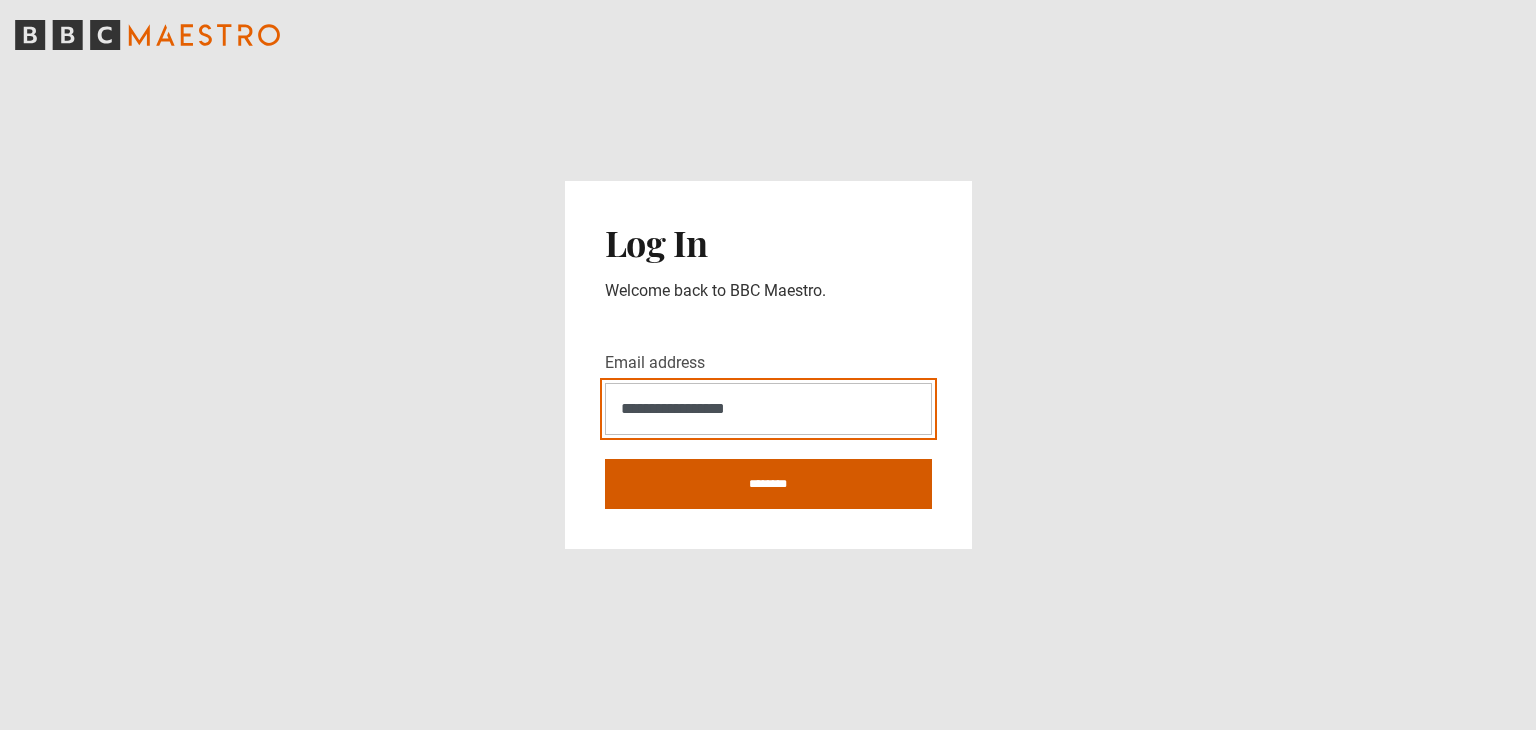 type on "**********" 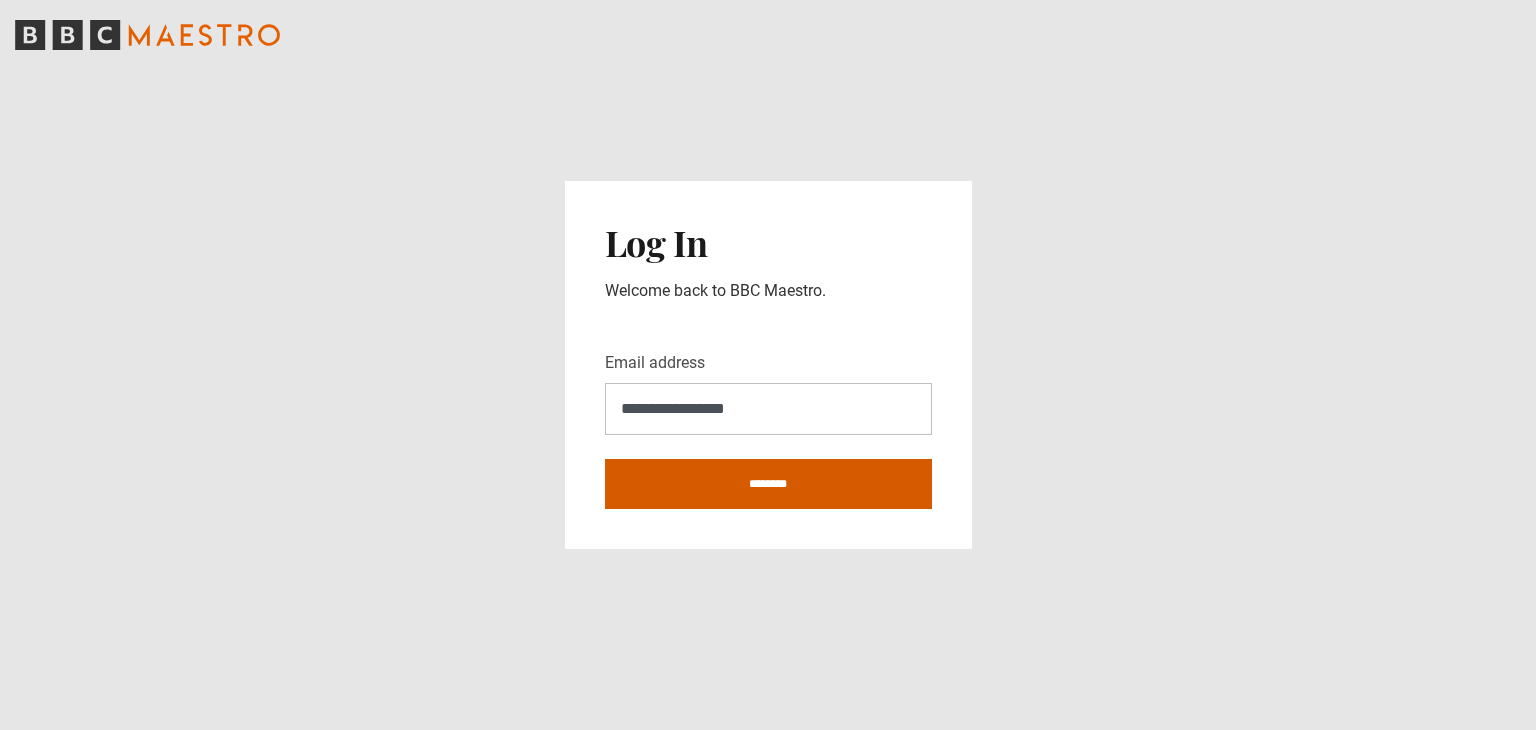 click on "********" at bounding box center (768, 484) 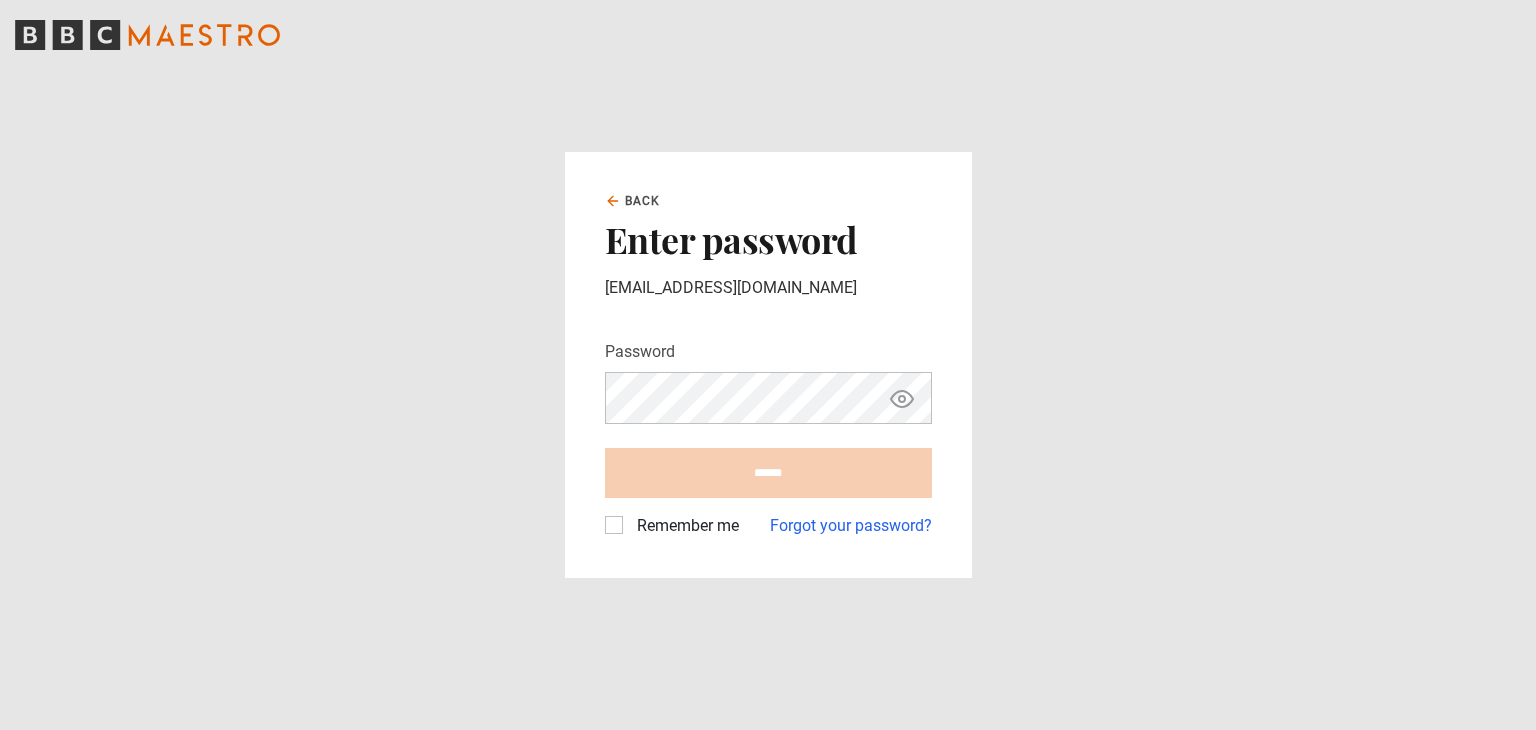 scroll, scrollTop: 0, scrollLeft: 0, axis: both 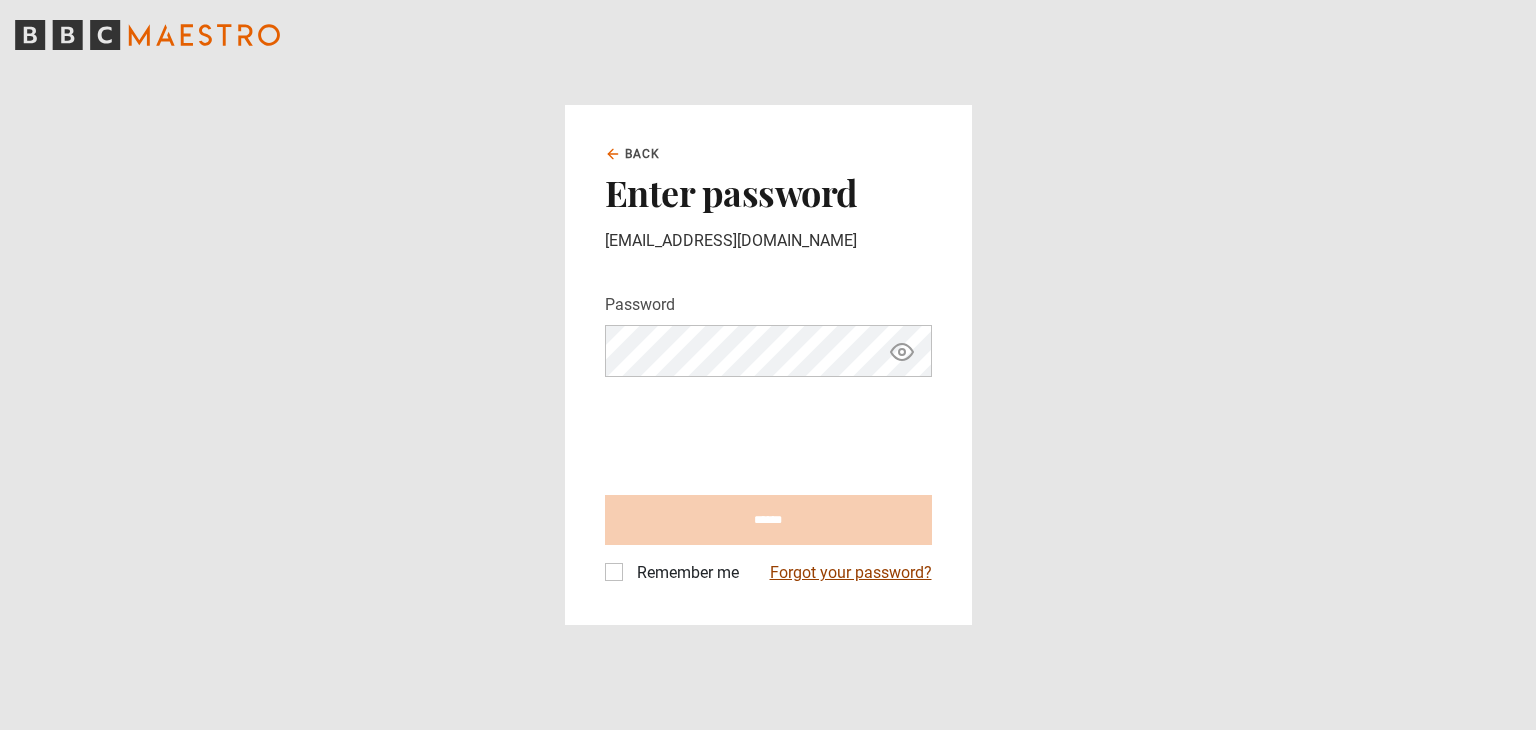 click on "Forgot your password?" at bounding box center [851, 573] 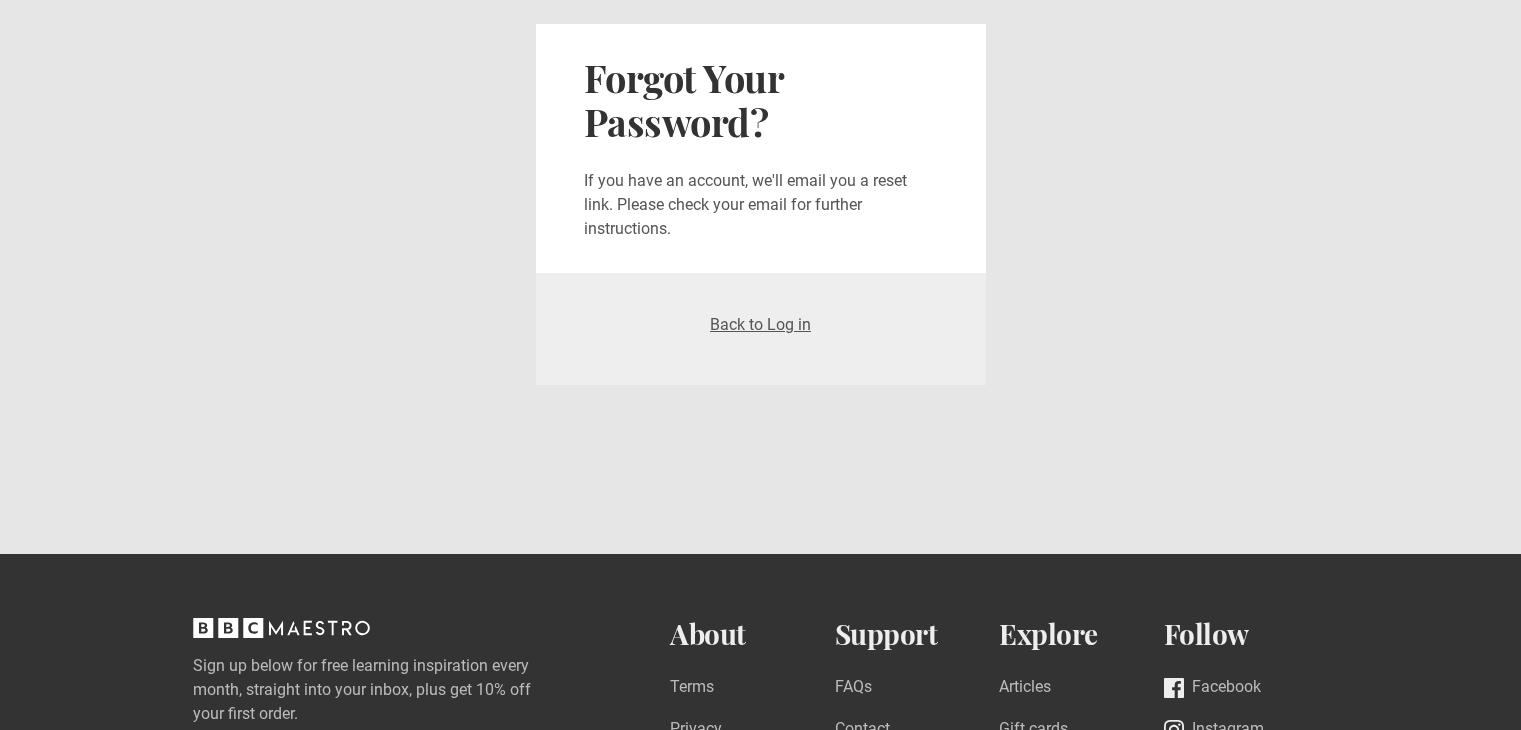 scroll, scrollTop: 0, scrollLeft: 0, axis: both 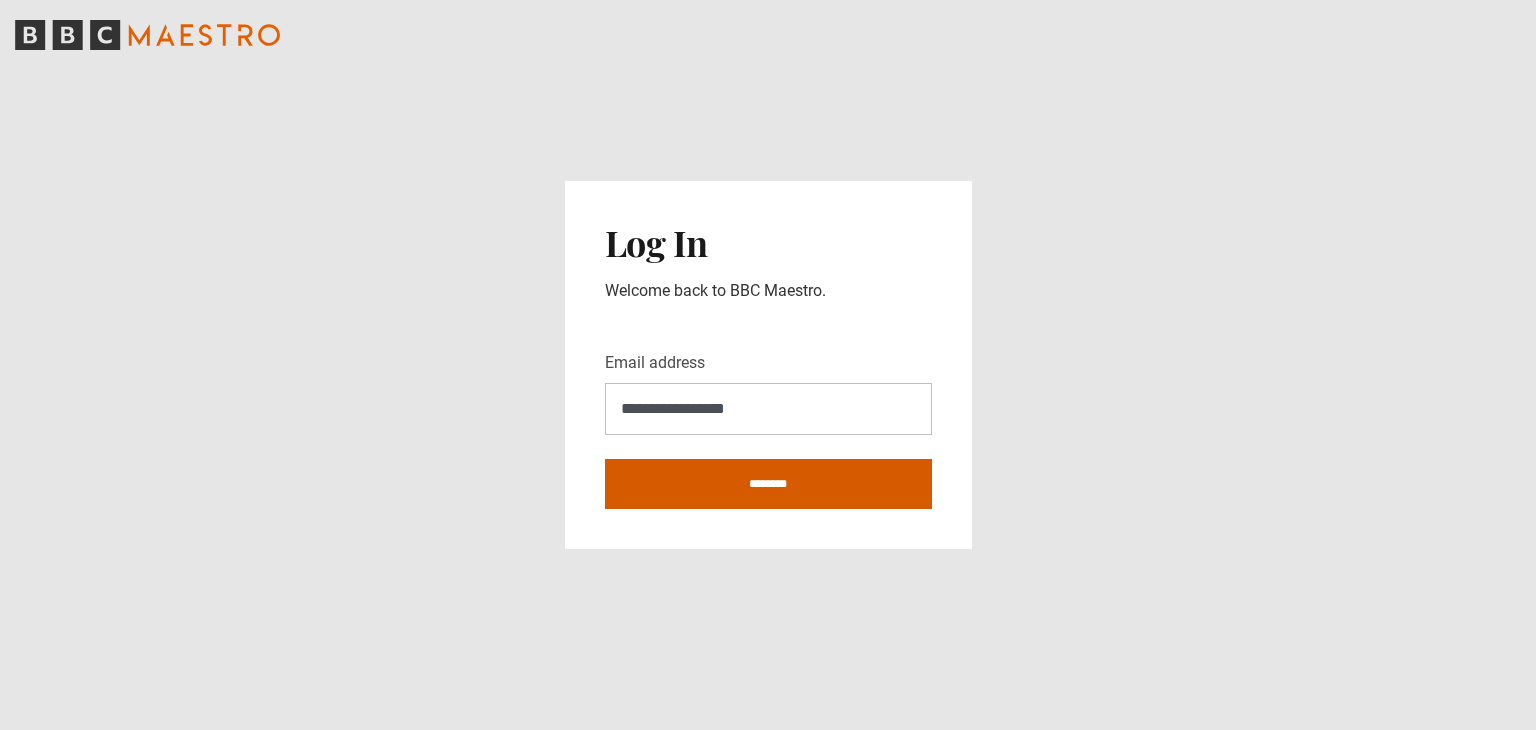 click on "********" at bounding box center [768, 484] 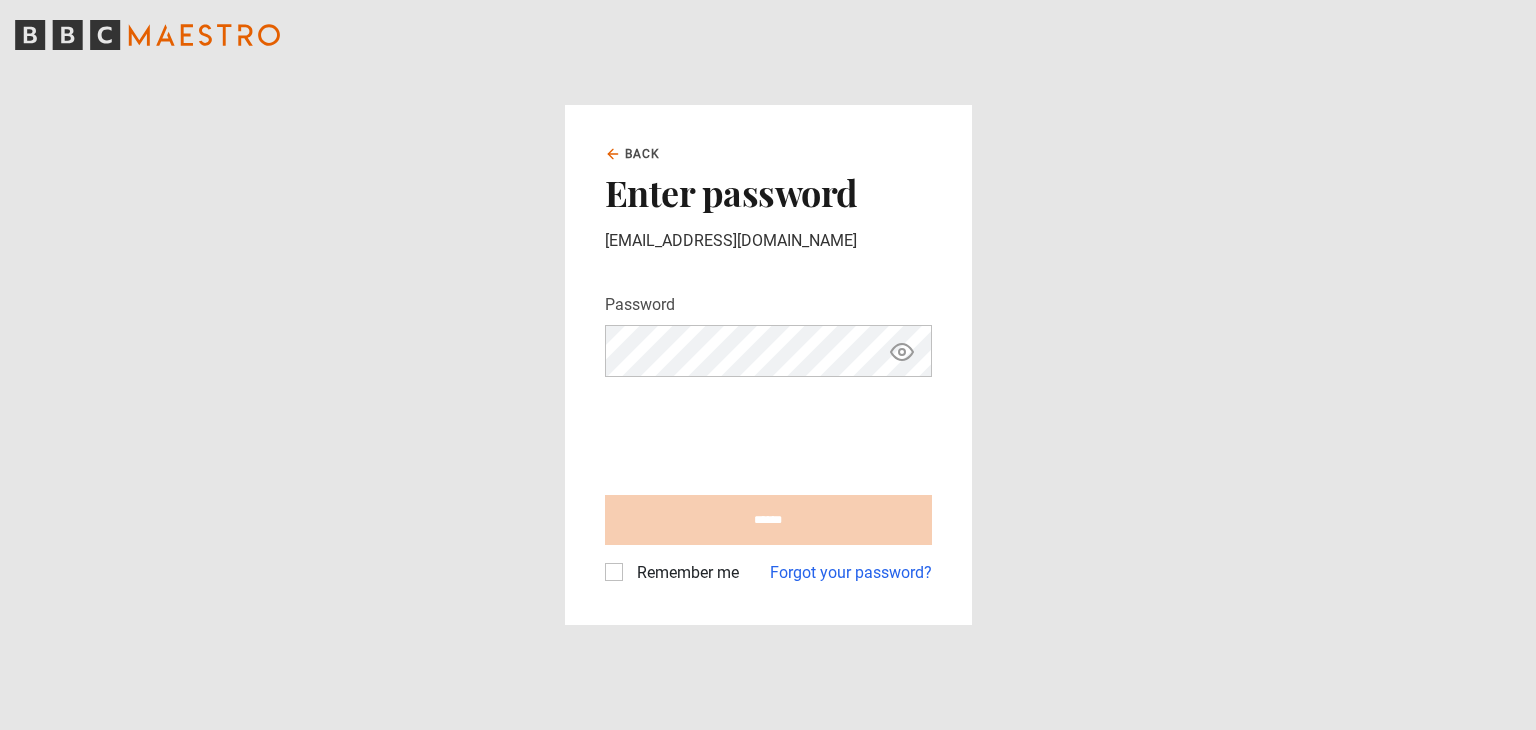 scroll, scrollTop: 0, scrollLeft: 0, axis: both 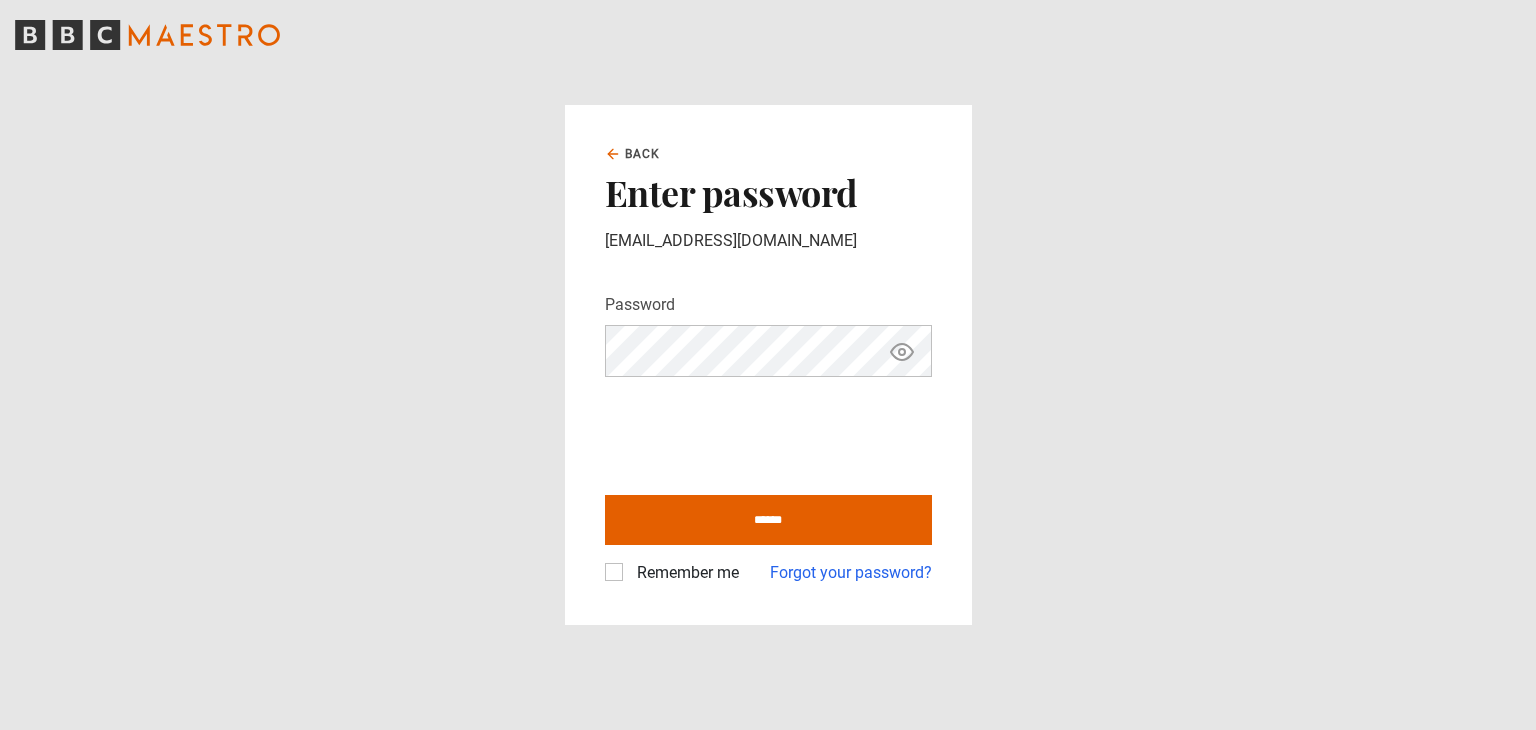 click 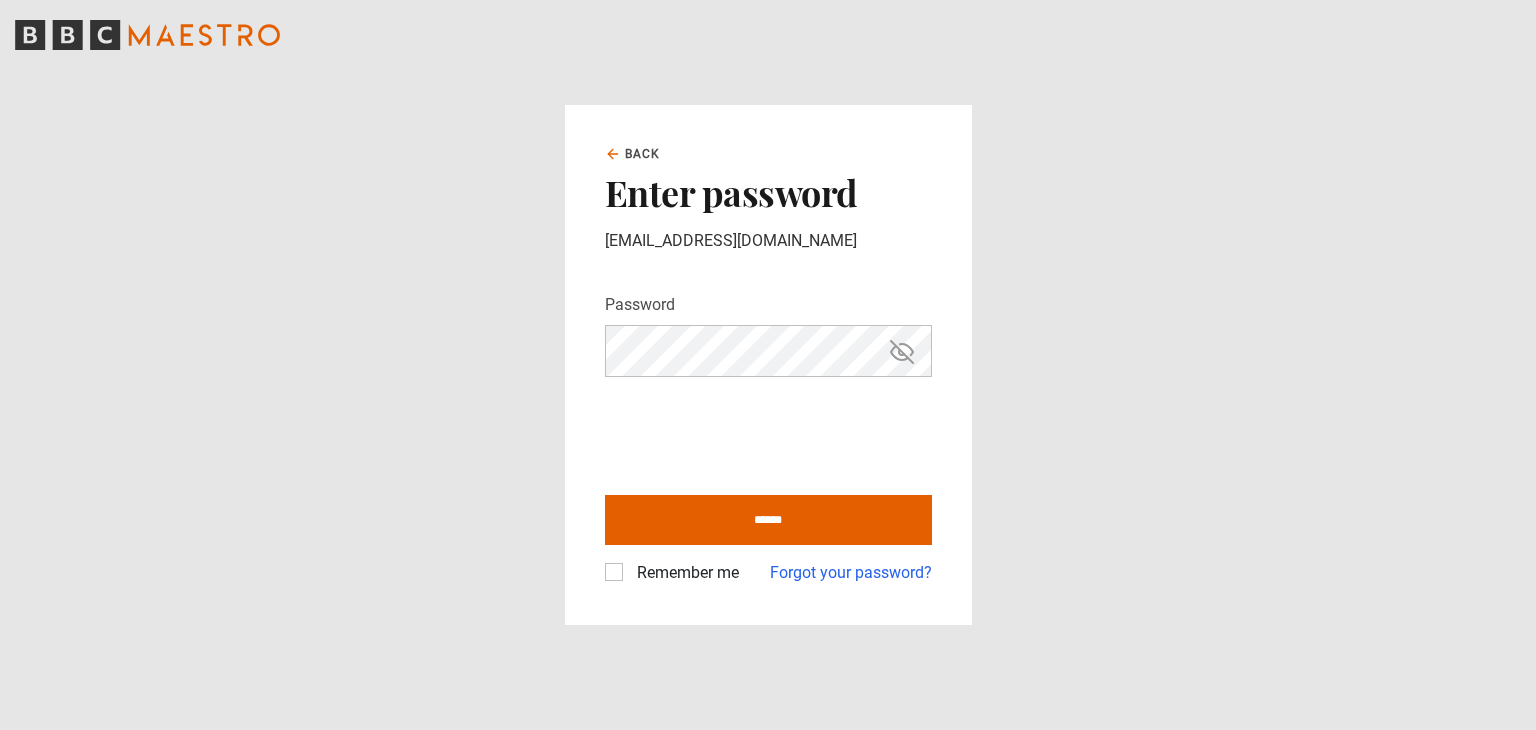 click on "Remember me" at bounding box center (684, 573) 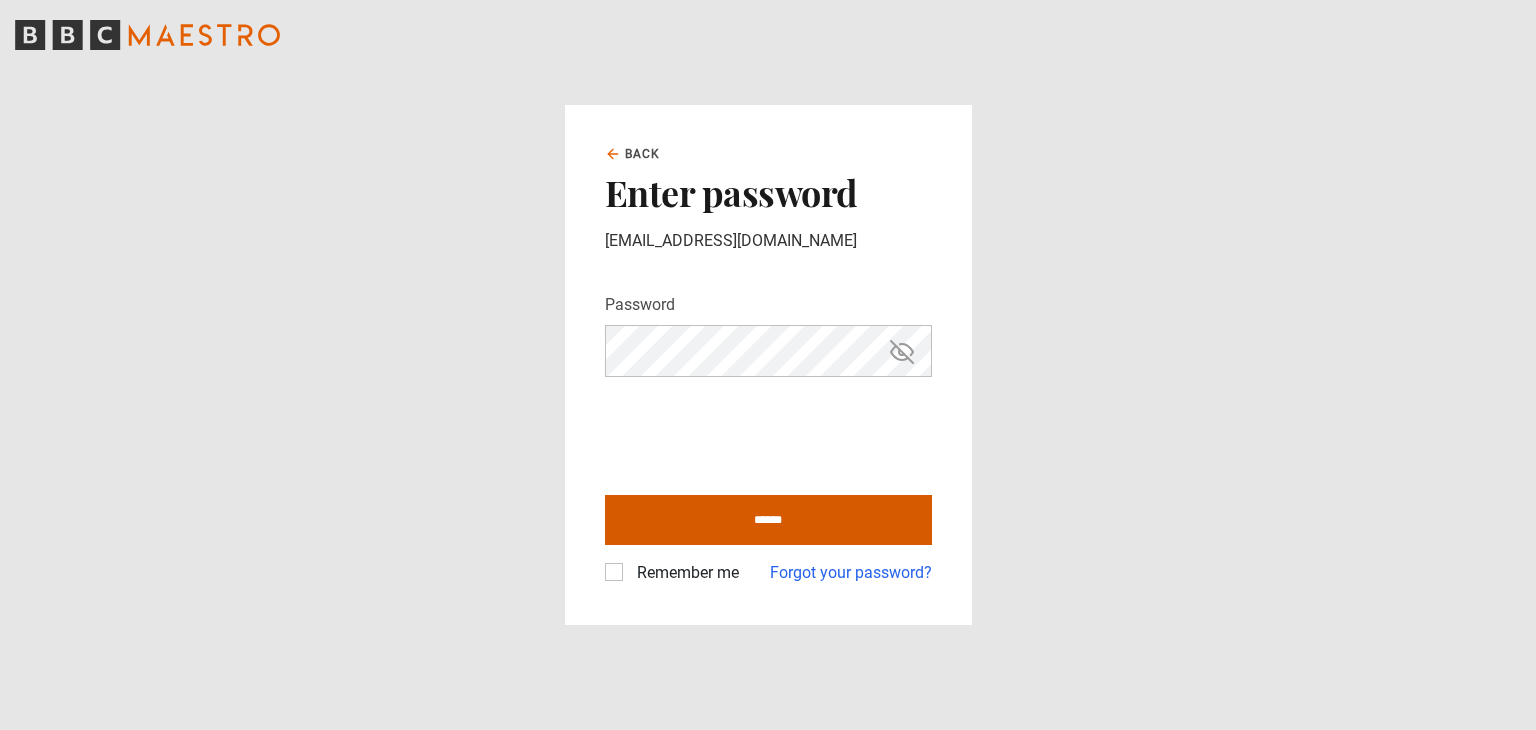 click on "******" at bounding box center (768, 520) 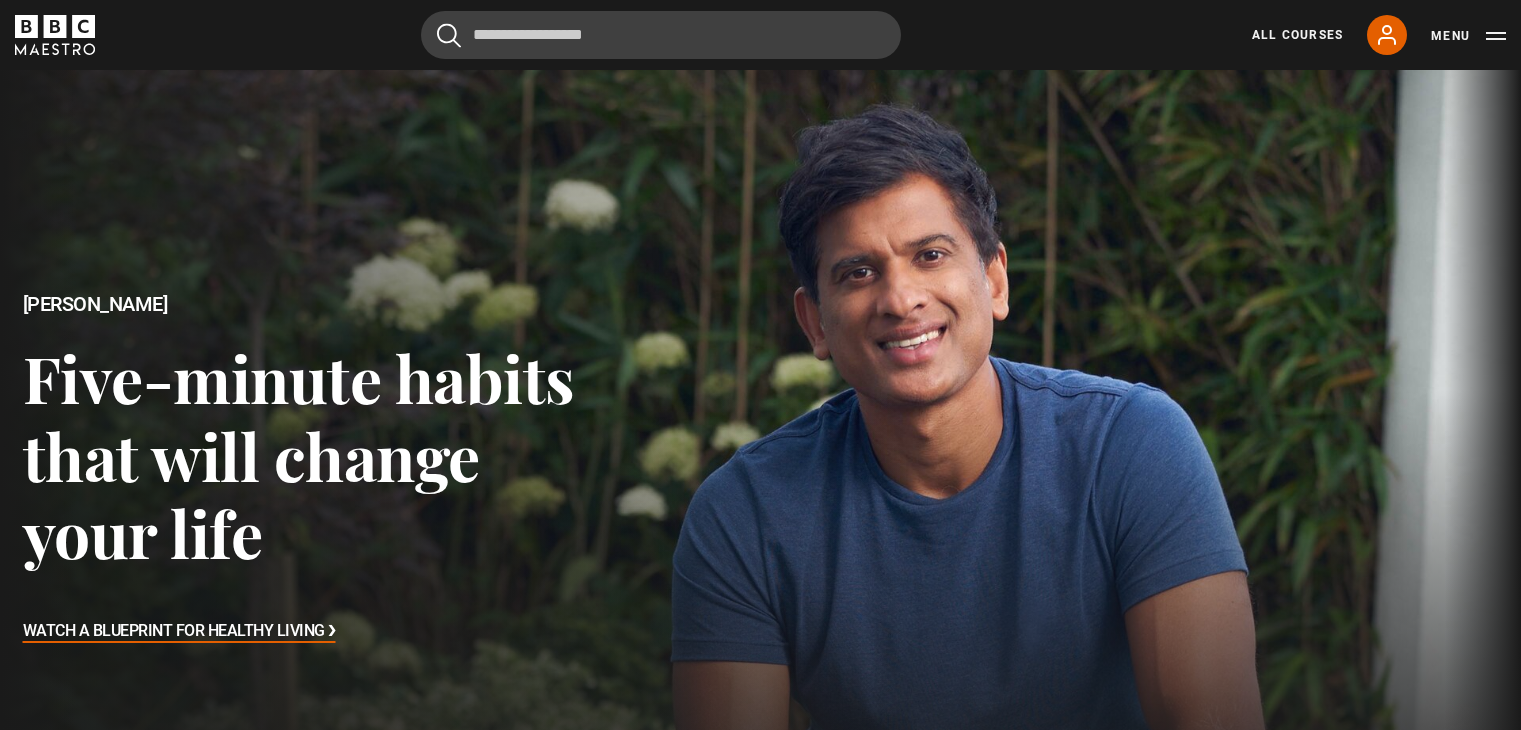 scroll, scrollTop: 0, scrollLeft: 0, axis: both 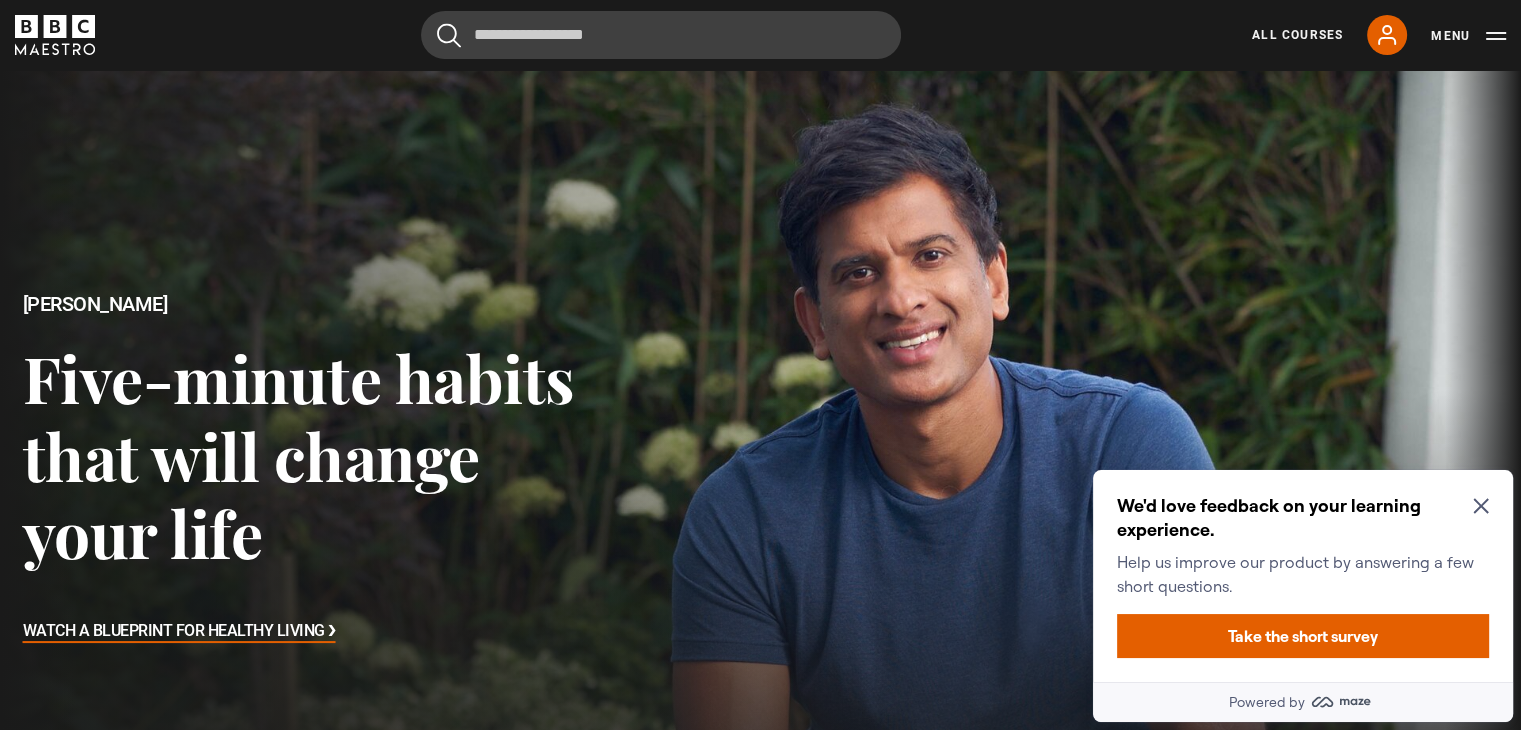 click 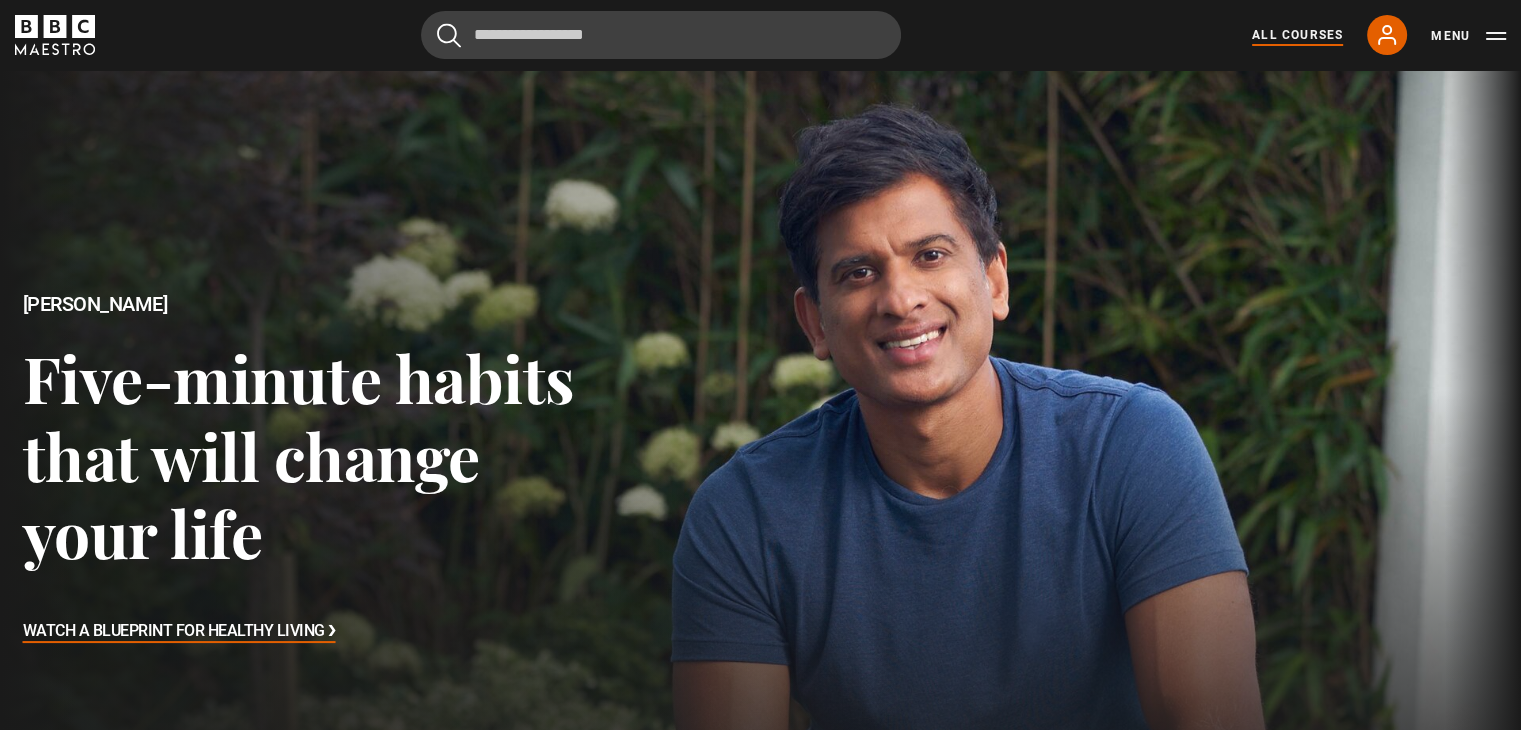 click on "All Courses" at bounding box center (1297, 35) 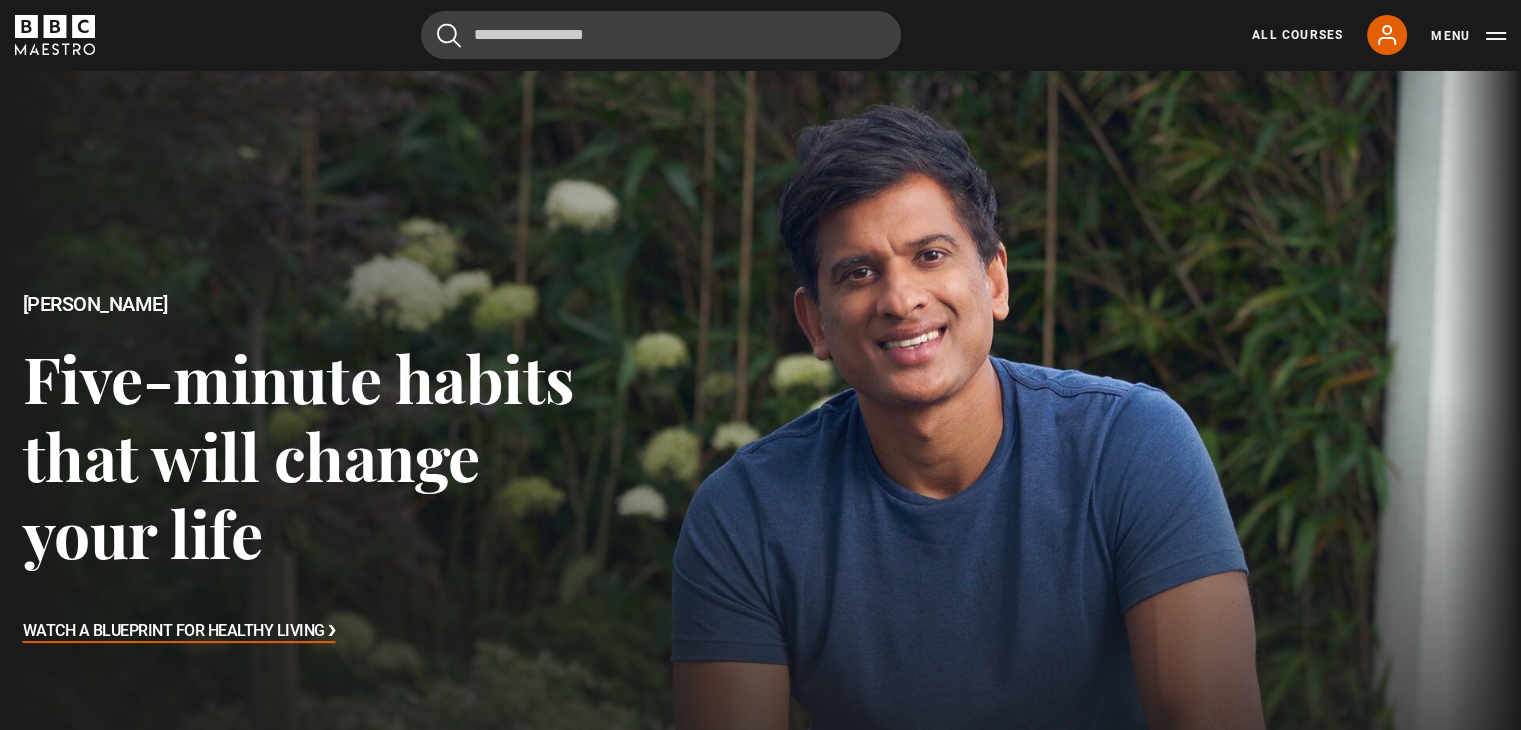 click on "All Courses
My Account
Search
Menu" at bounding box center (1367, 35) 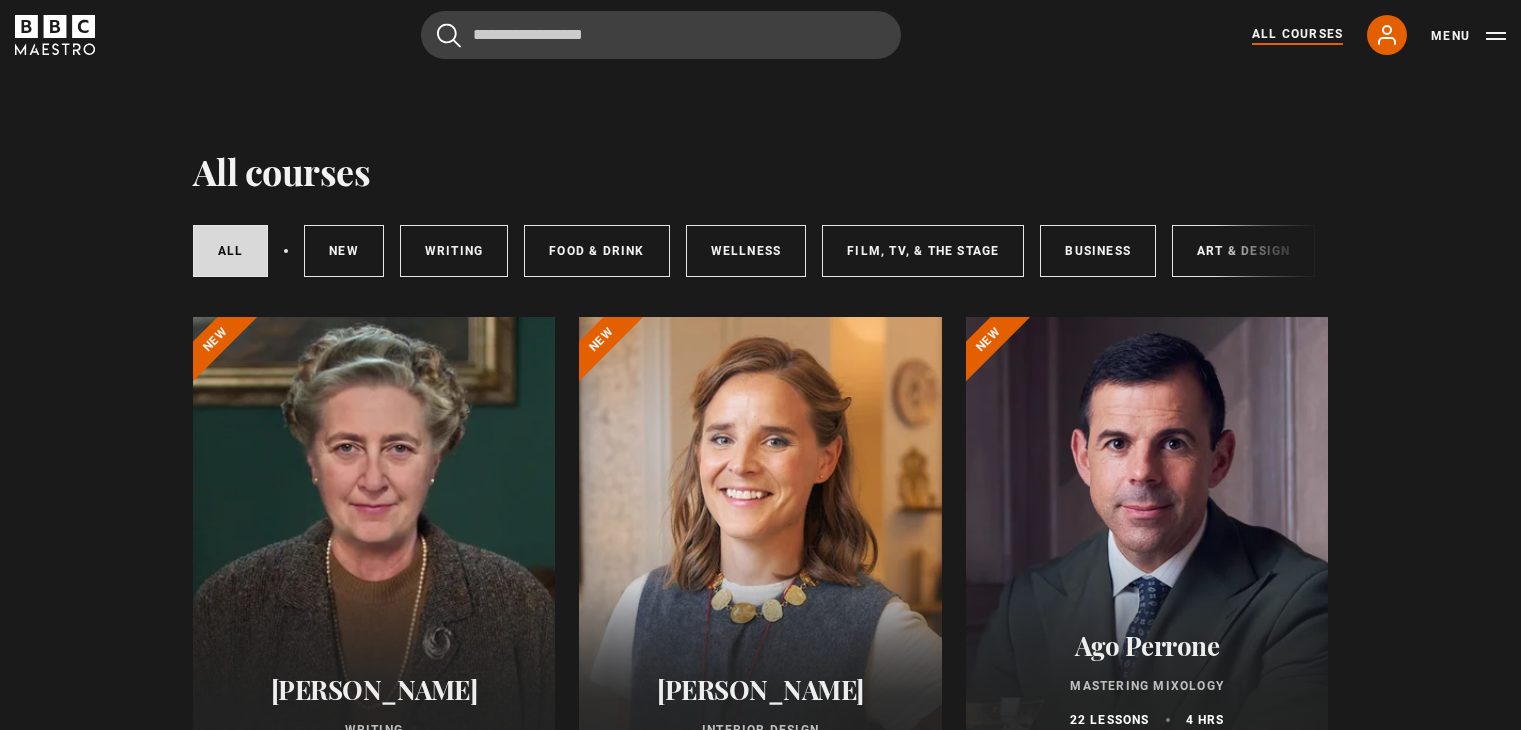 scroll, scrollTop: 0, scrollLeft: 0, axis: both 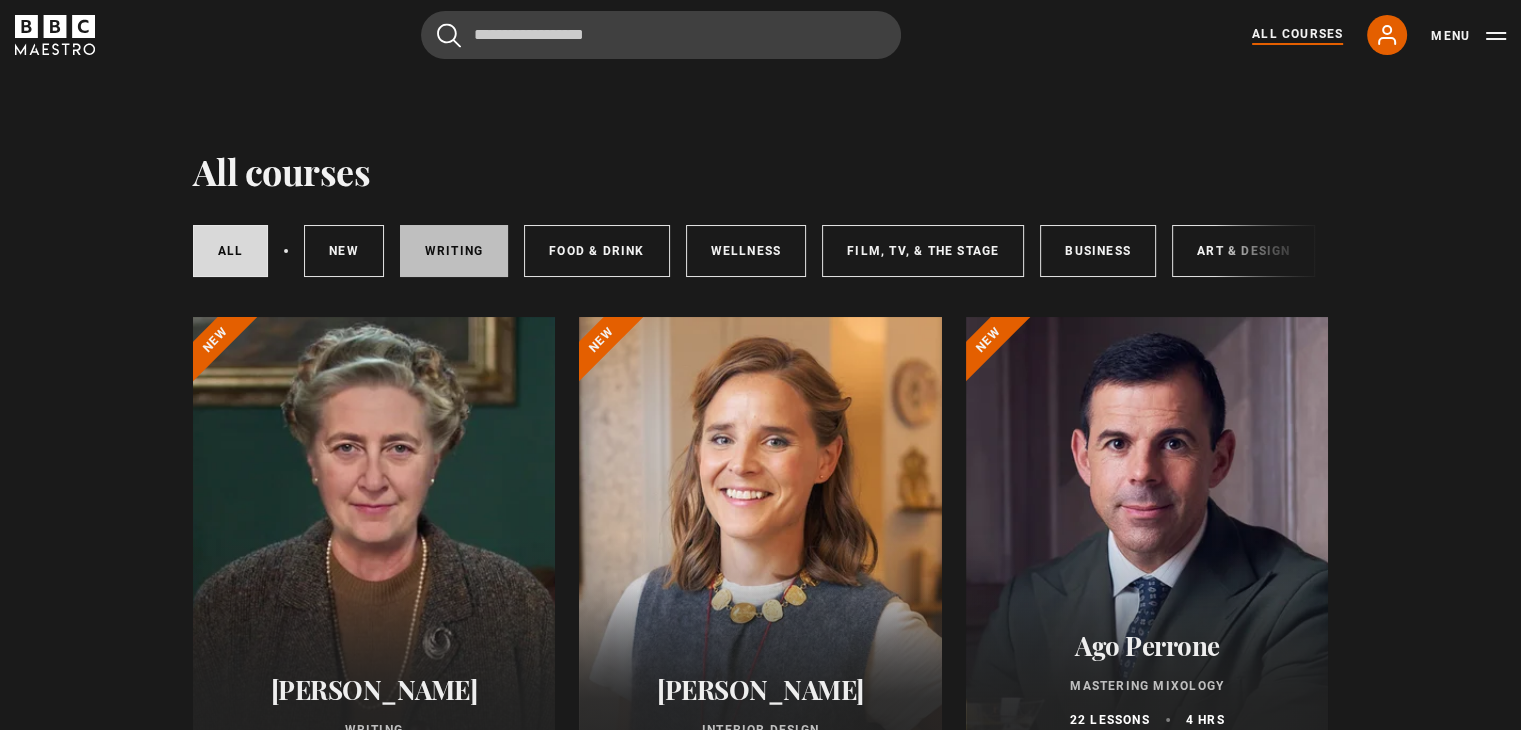 click on "Writing" at bounding box center [454, 251] 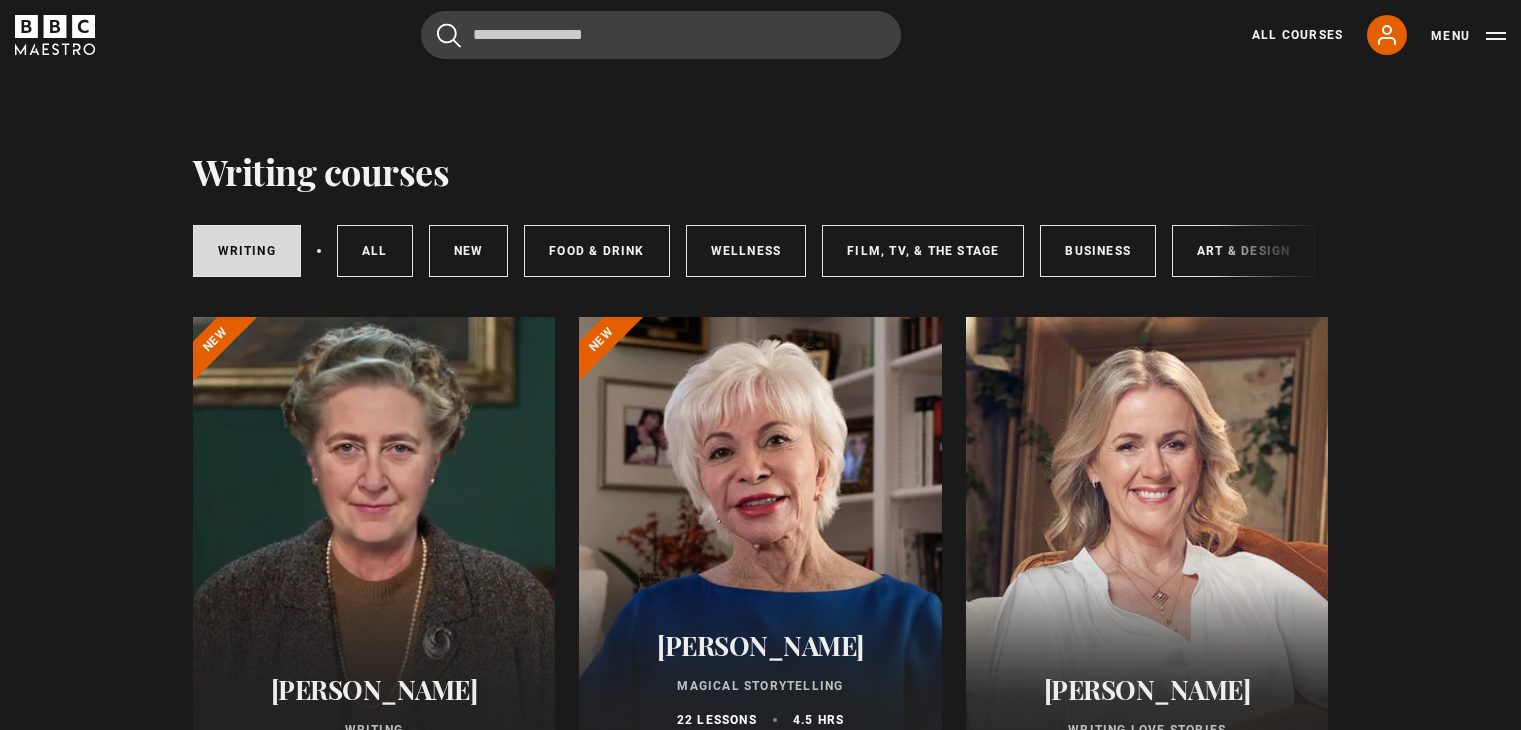 scroll, scrollTop: 0, scrollLeft: 0, axis: both 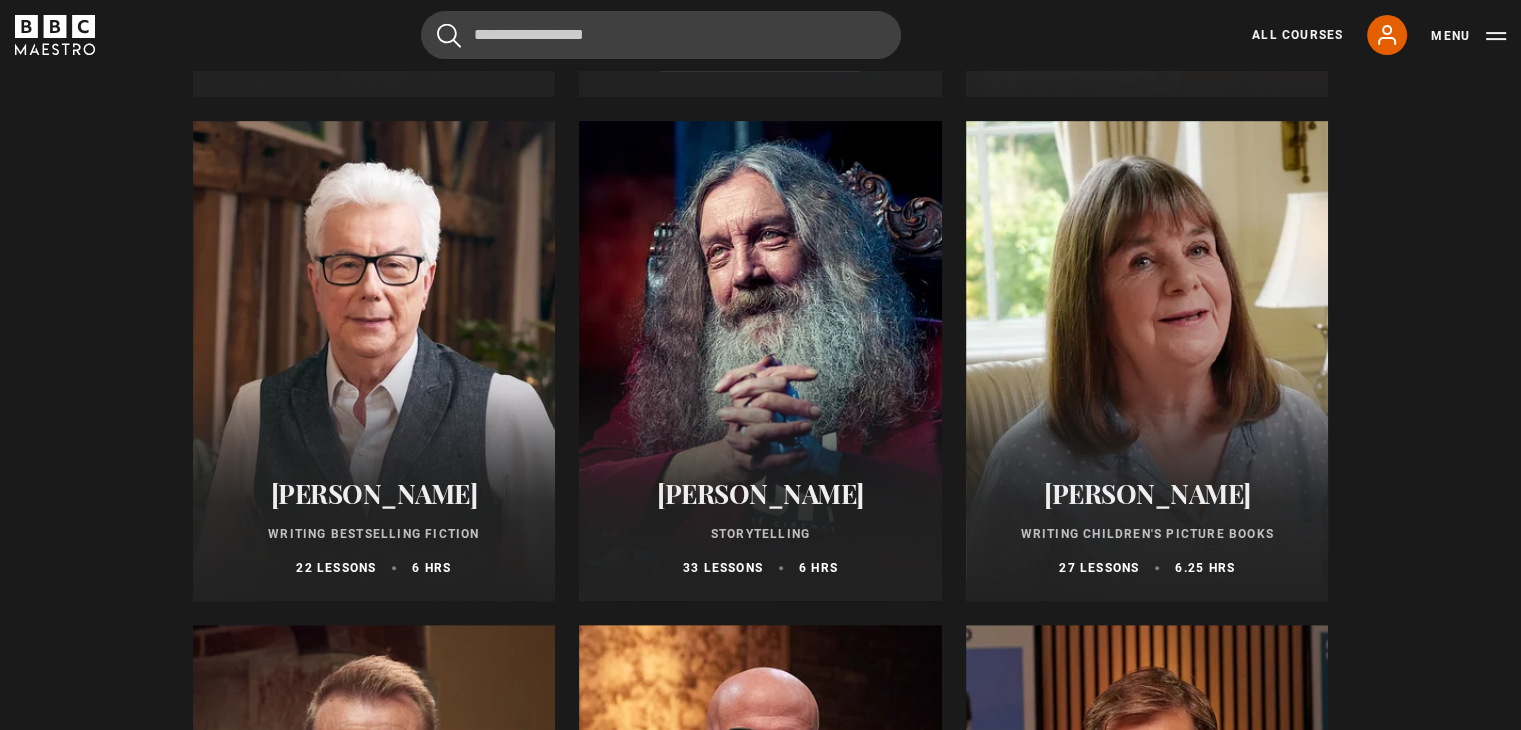 click at bounding box center (374, 361) 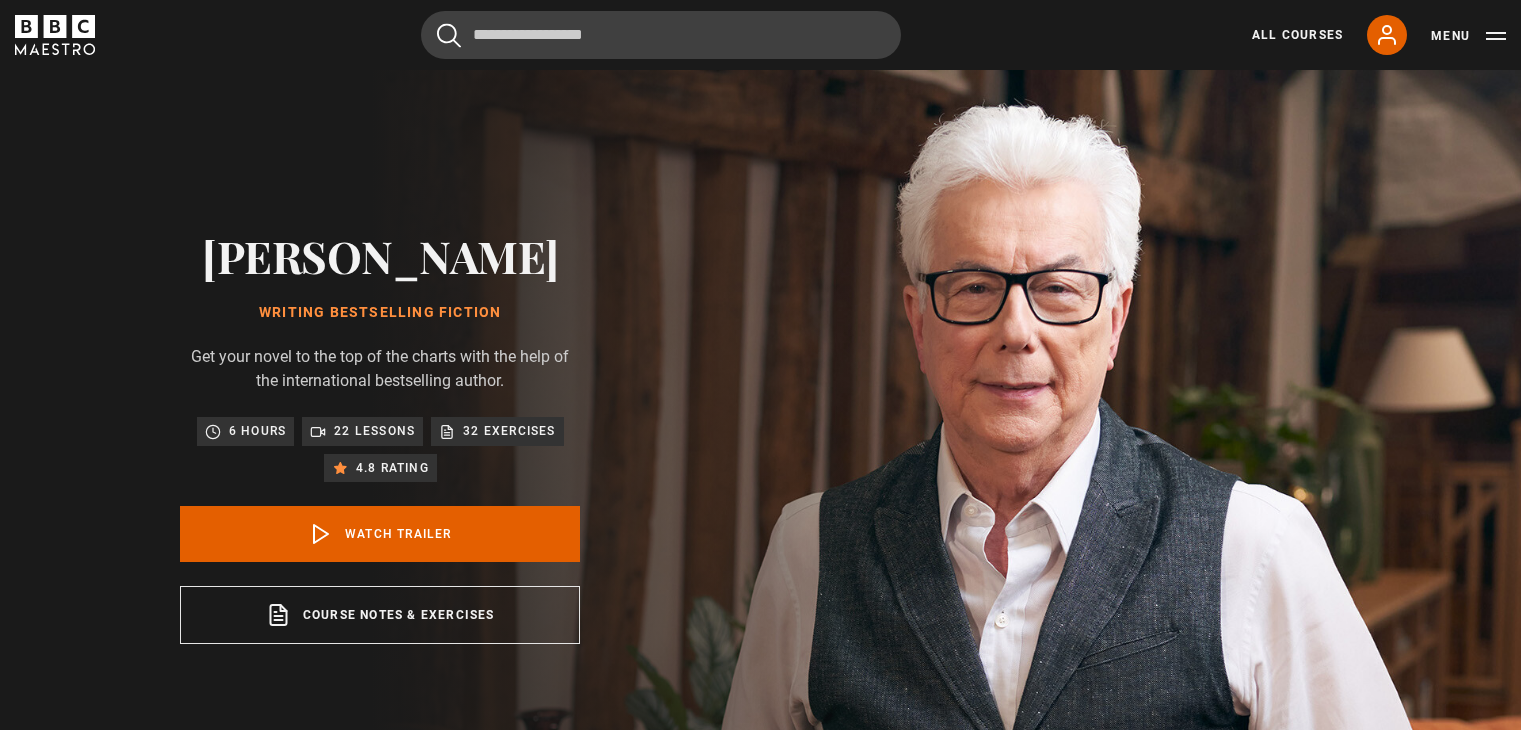 scroll, scrollTop: 0, scrollLeft: 0, axis: both 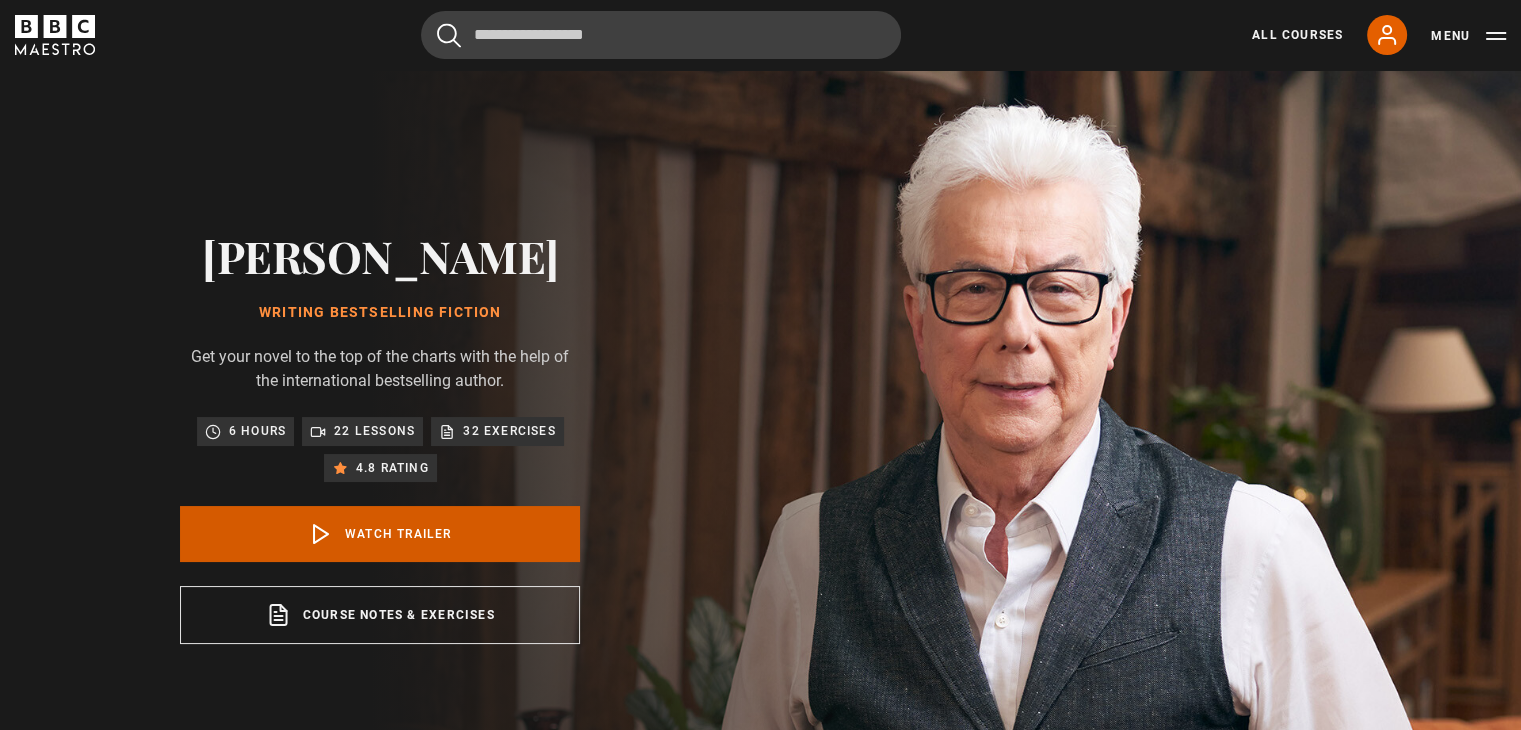 click 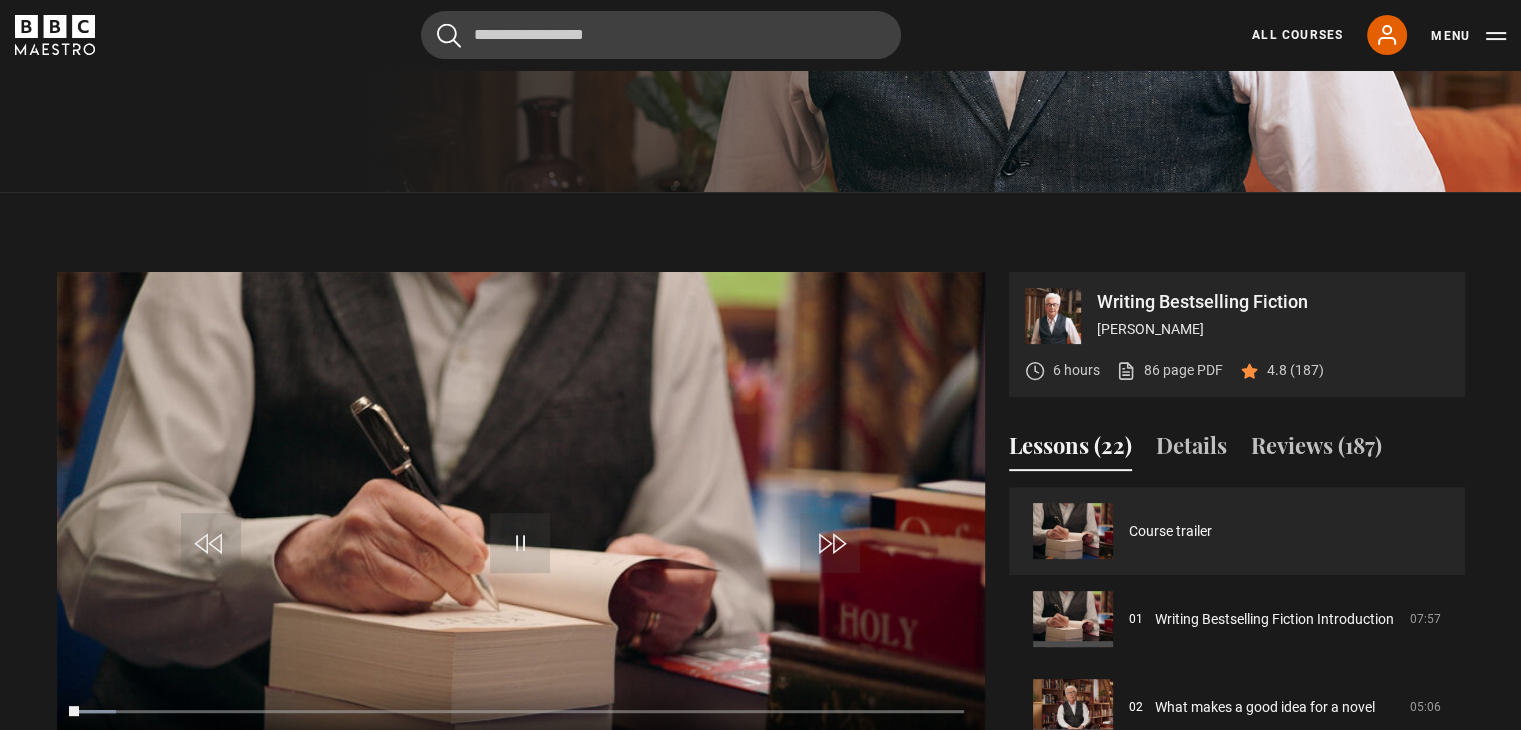 scroll, scrollTop: 707, scrollLeft: 0, axis: vertical 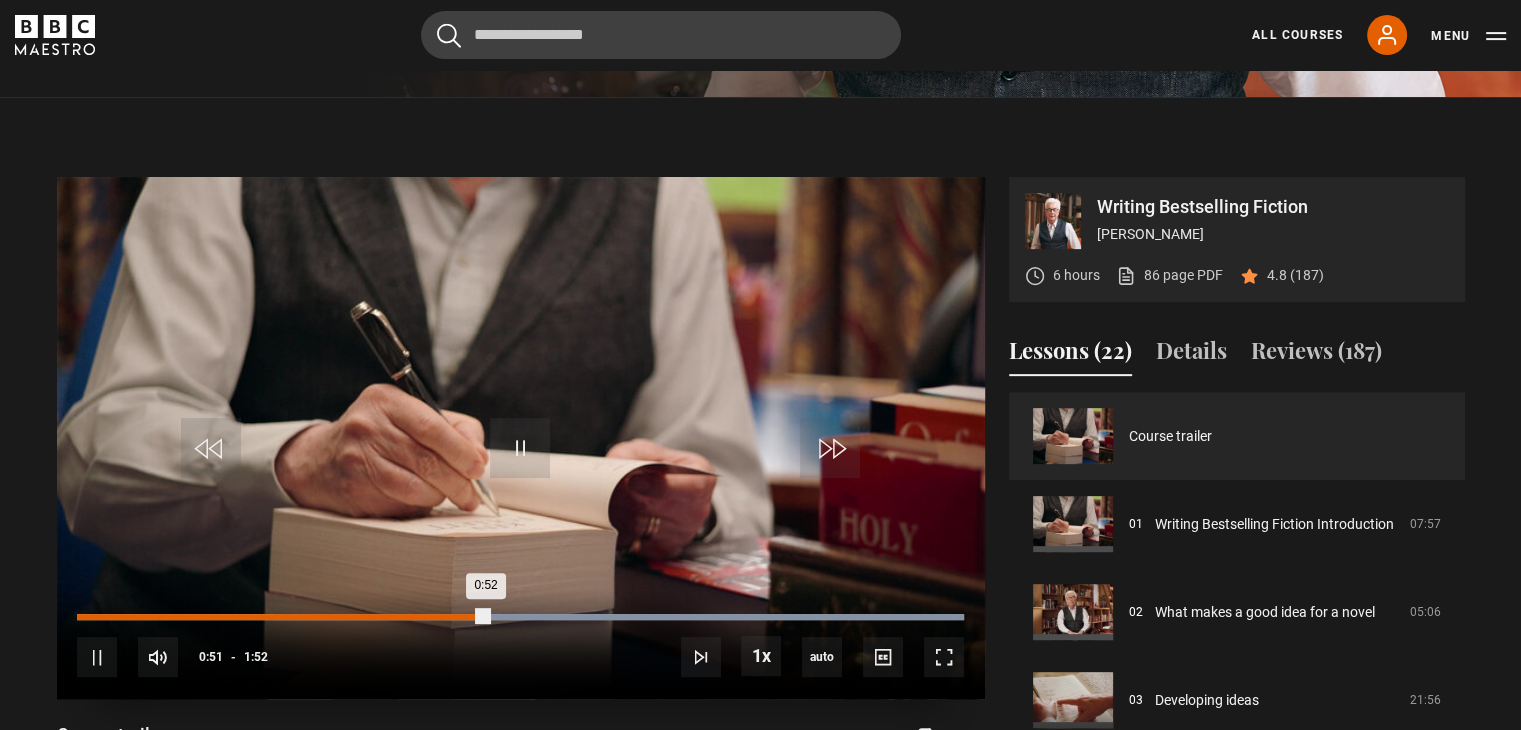 click on "Loaded :  100.00% 0:42 0:52" at bounding box center (520, 617) 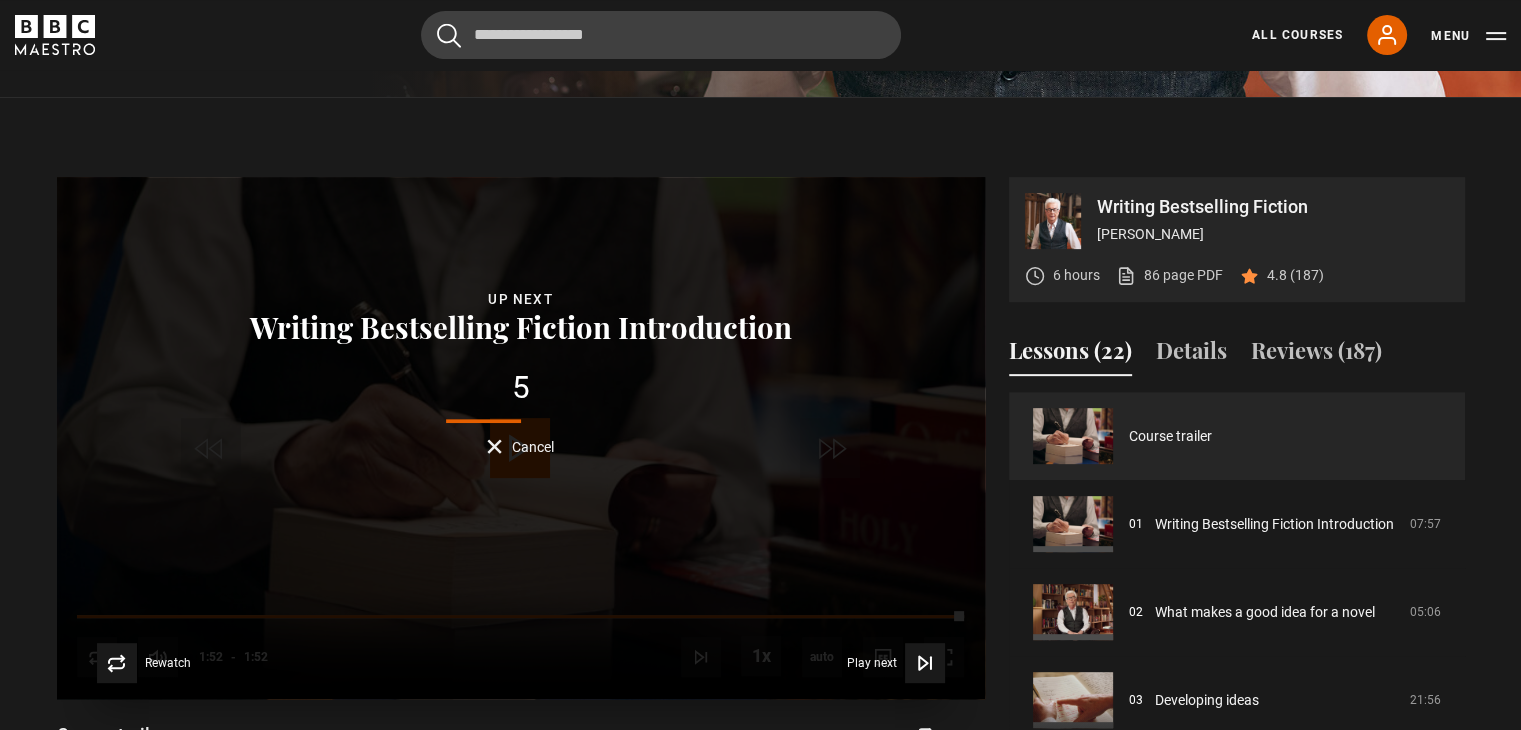 click on "Cancel" at bounding box center (533, 447) 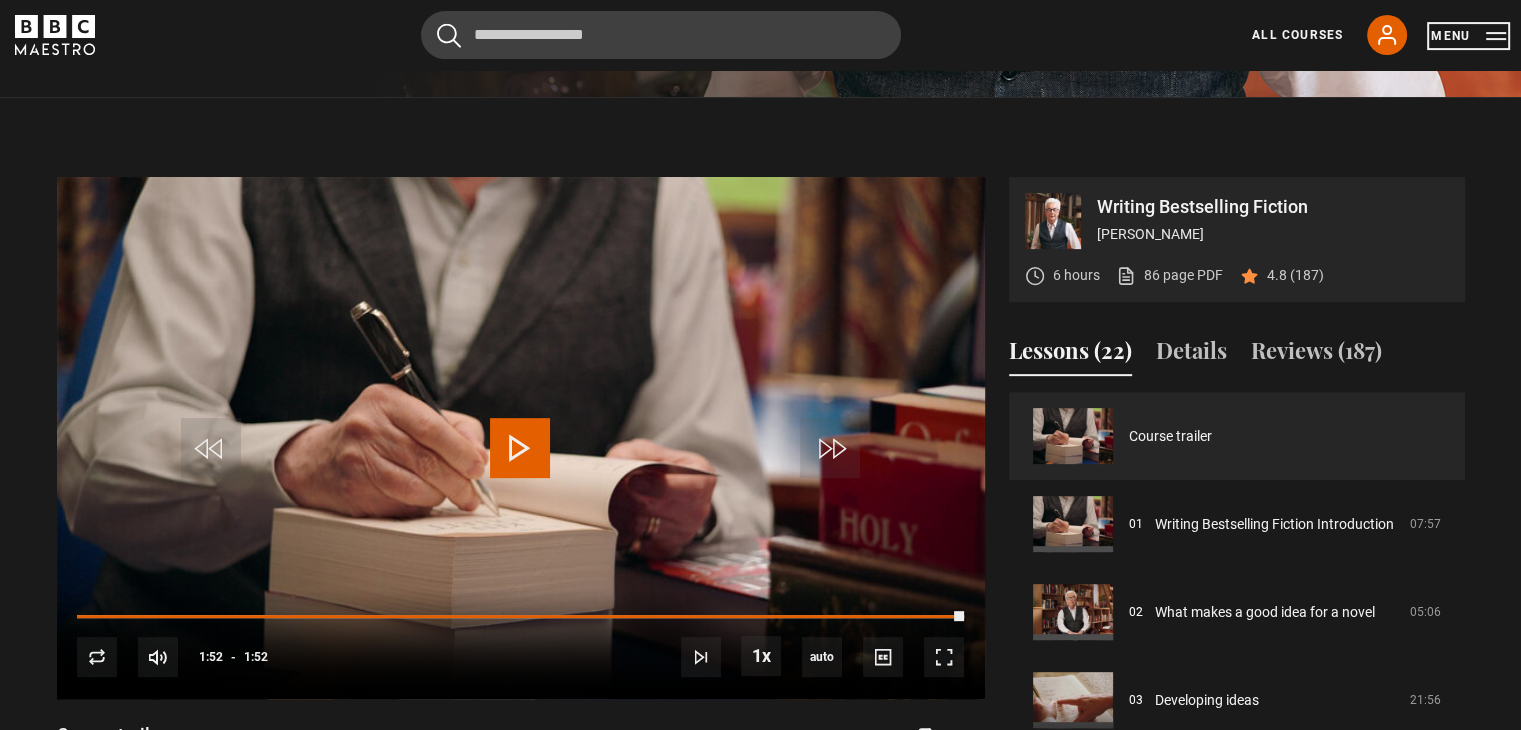 click on "Menu" at bounding box center (1468, 36) 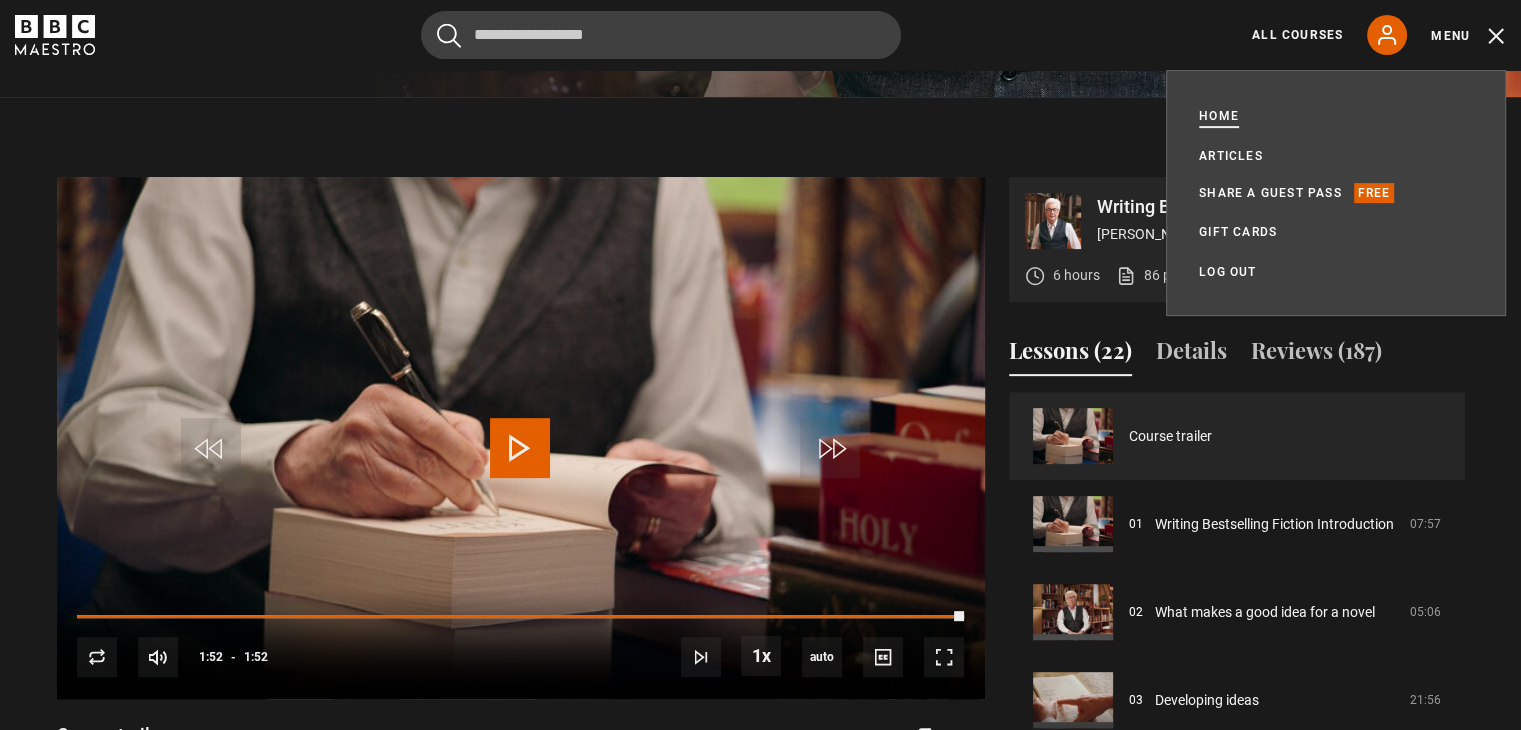 click on "Home" at bounding box center [1219, 116] 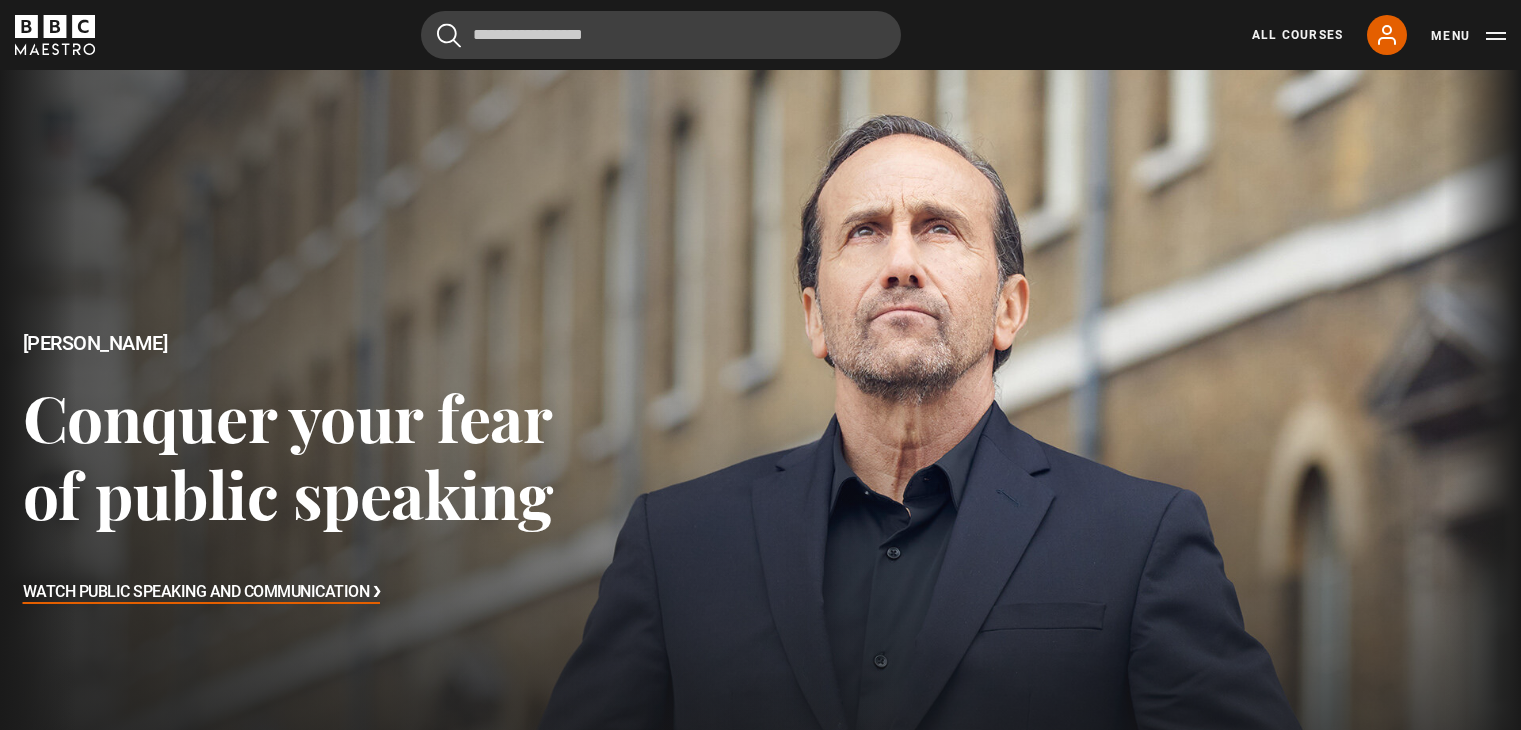 scroll, scrollTop: 0, scrollLeft: 0, axis: both 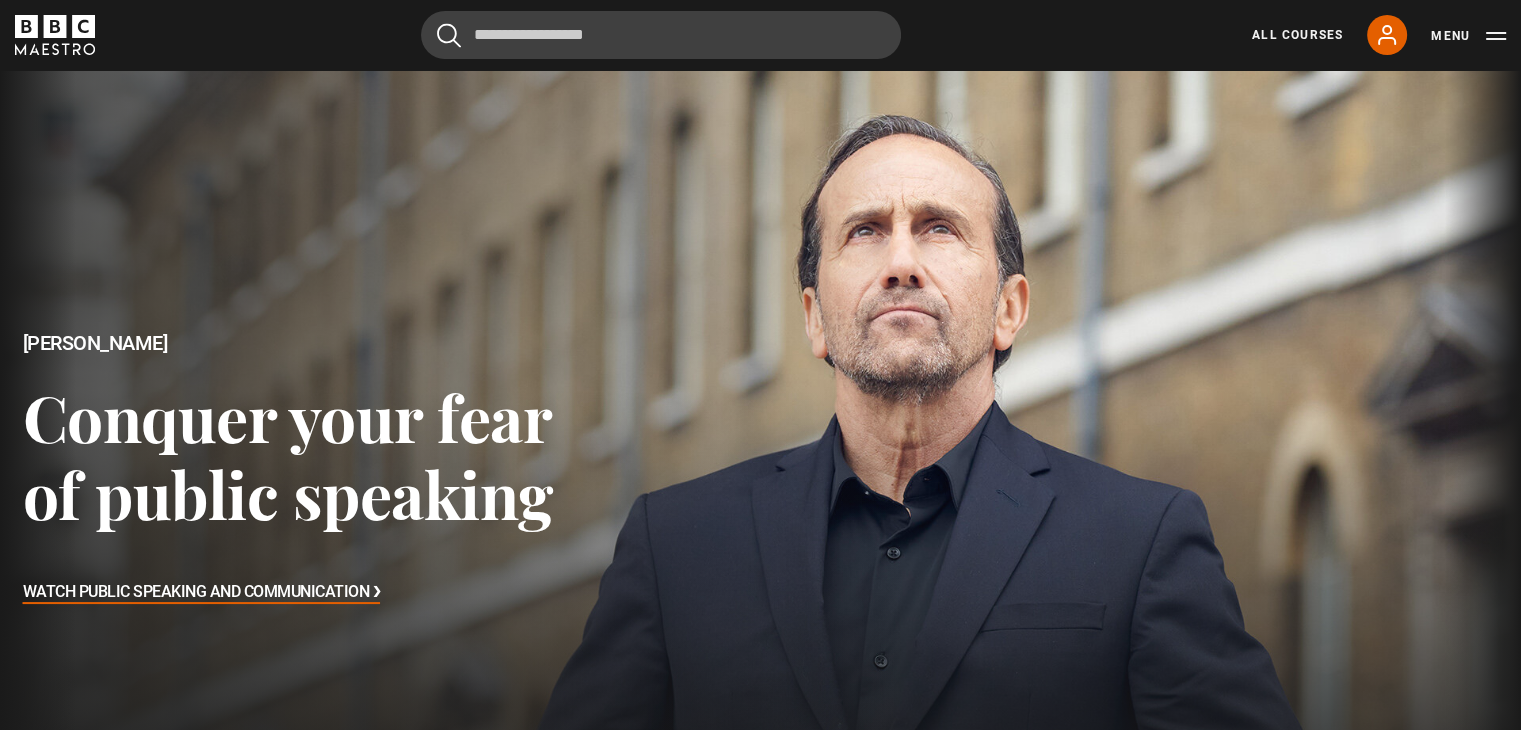 click on "All Courses
My Account
Search
Menu" at bounding box center (1367, 35) 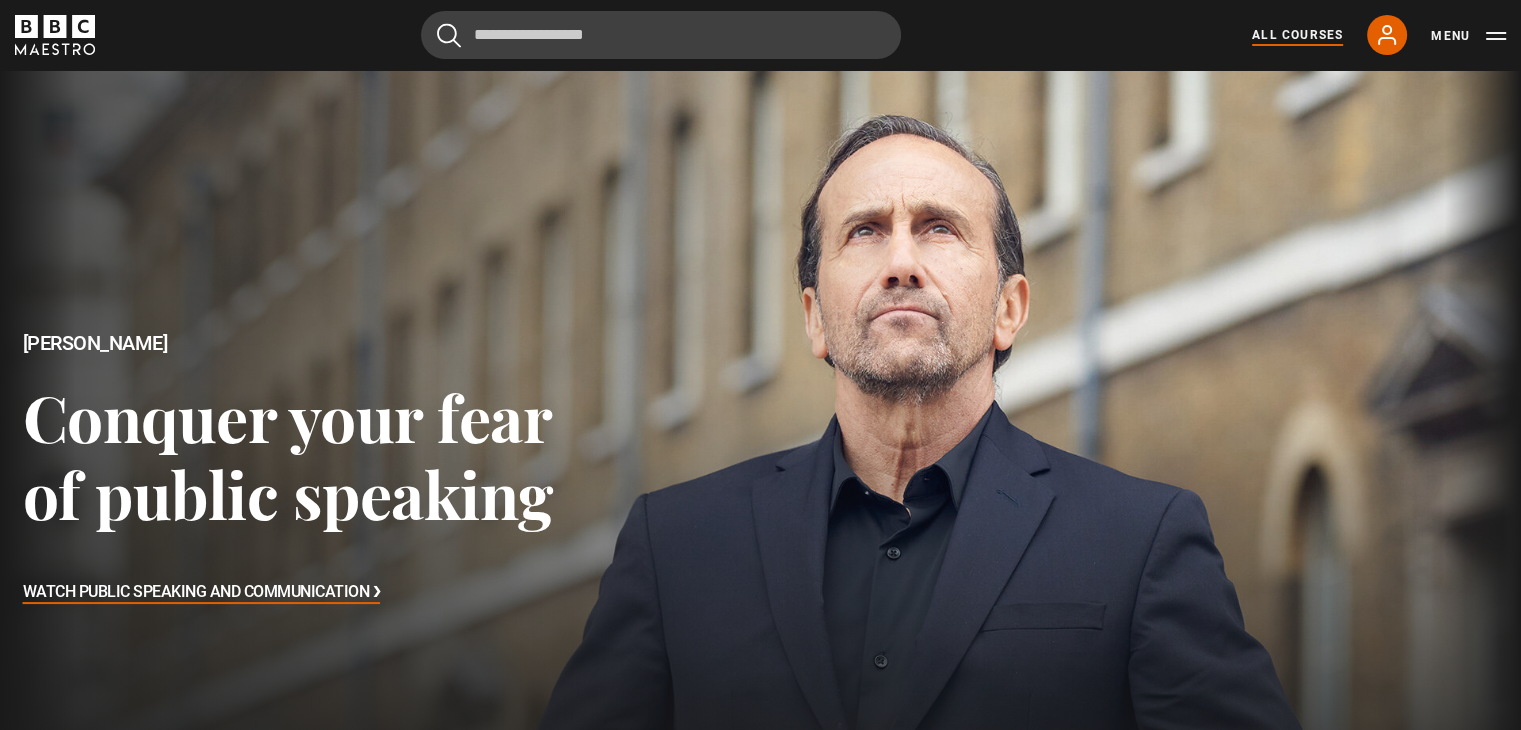 click on "All Courses" at bounding box center (1297, 35) 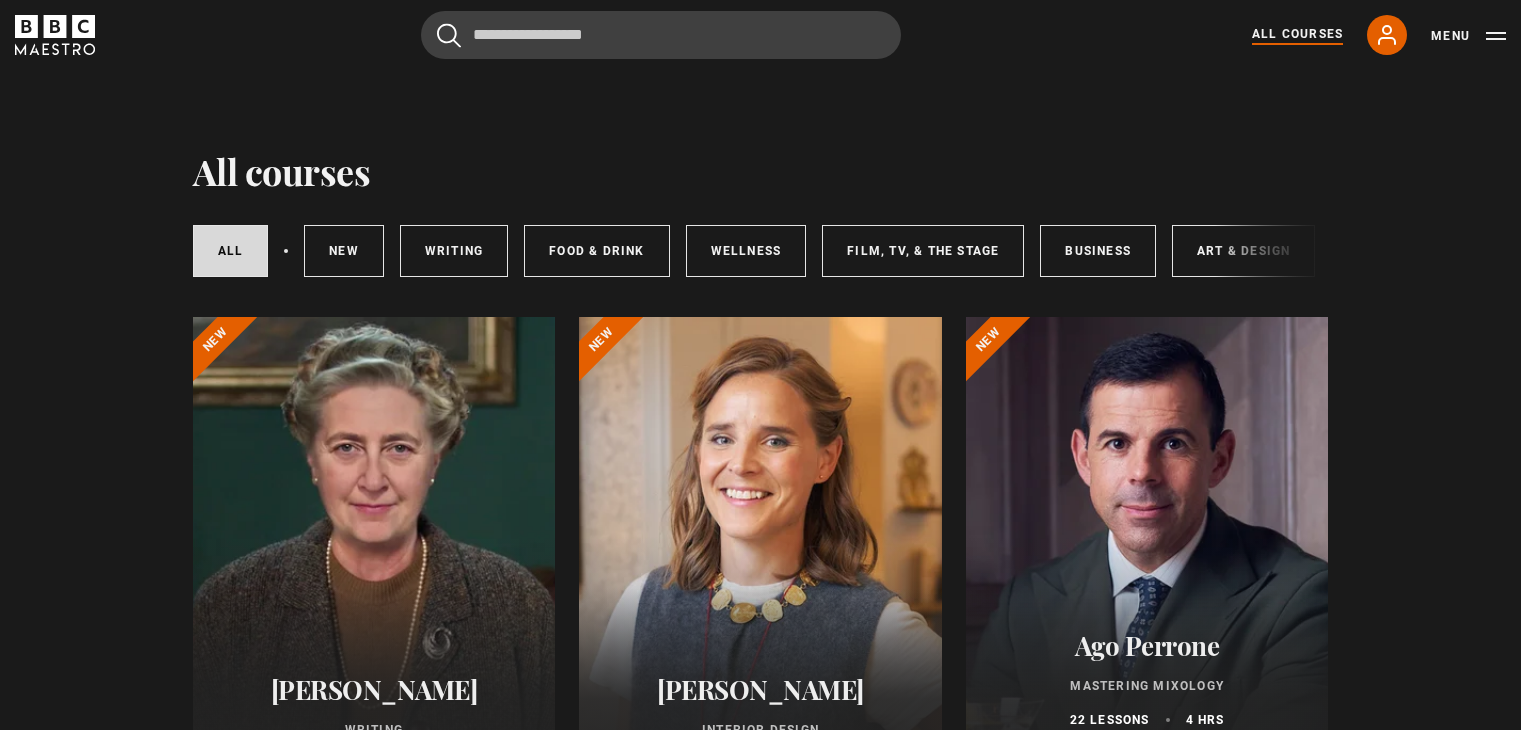 scroll, scrollTop: 0, scrollLeft: 0, axis: both 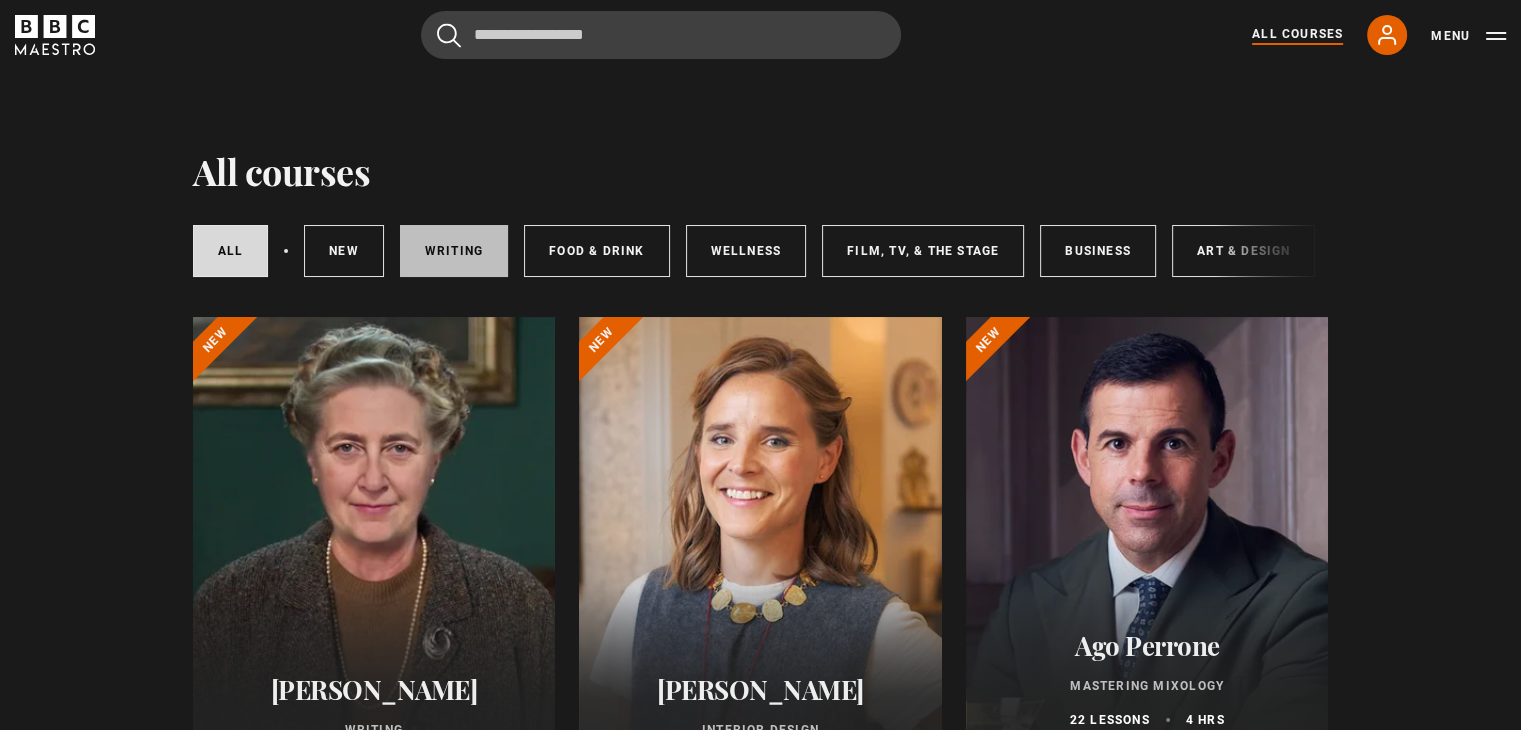 click on "Writing" at bounding box center (454, 251) 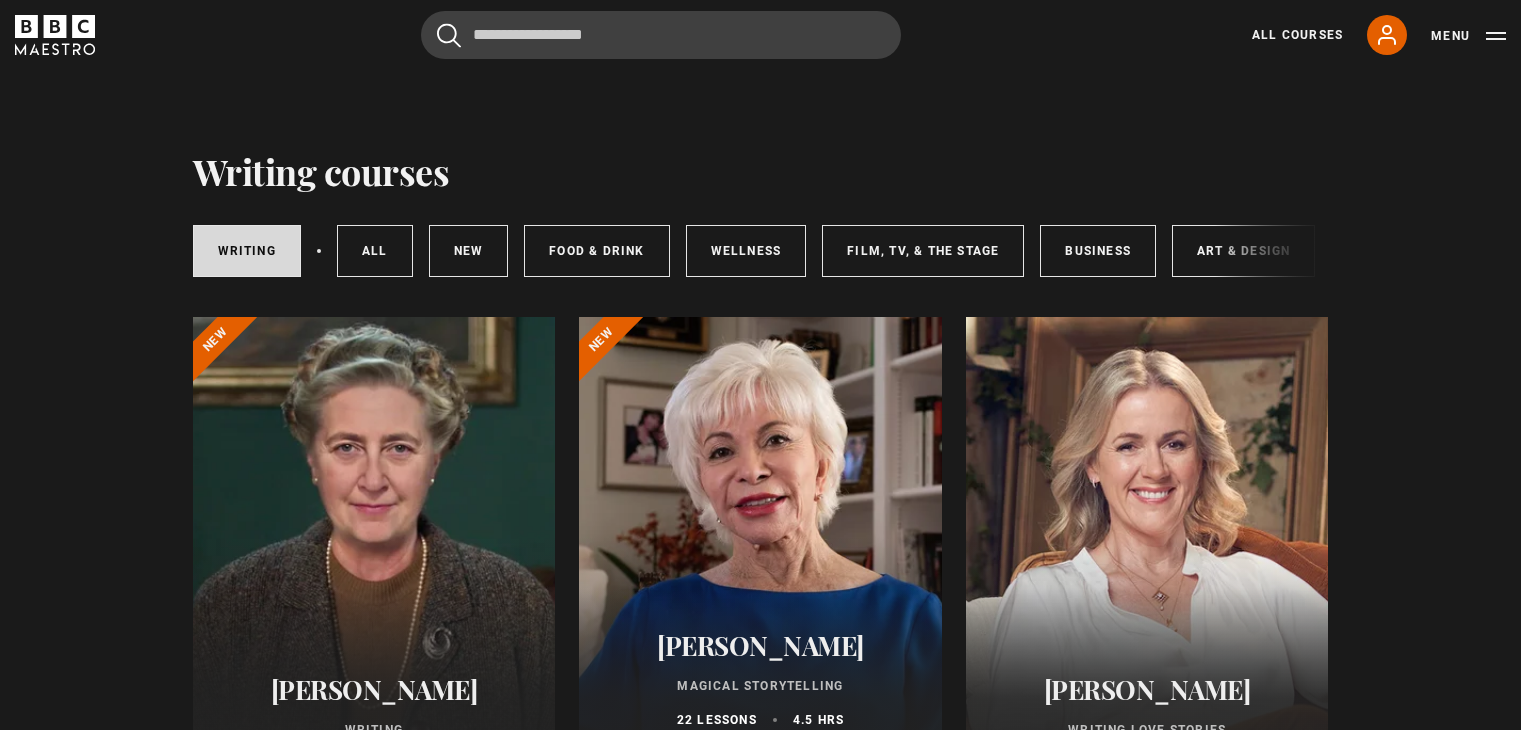 scroll, scrollTop: 0, scrollLeft: 0, axis: both 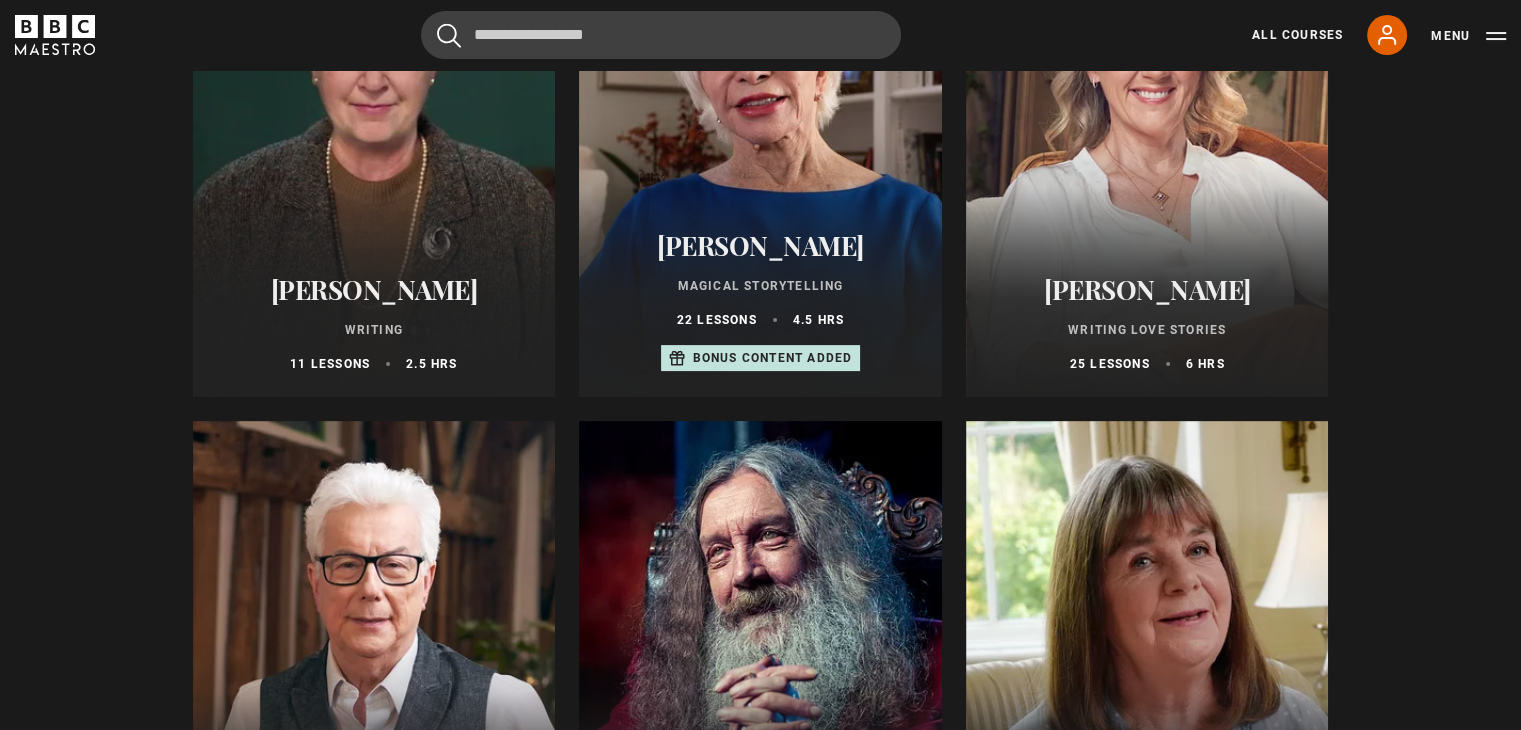 click on "[PERSON_NAME]" at bounding box center [760, 245] 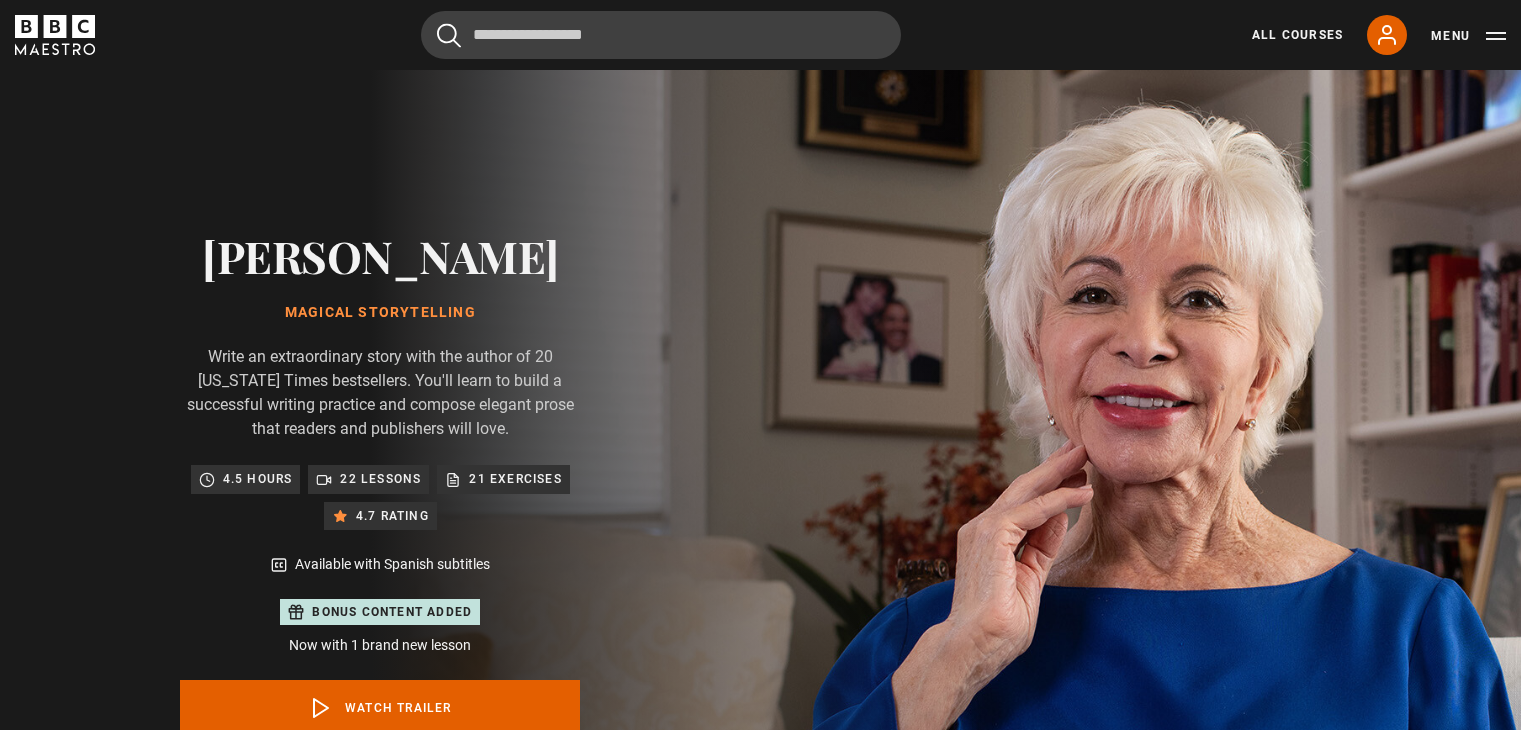 scroll, scrollTop: 0, scrollLeft: 0, axis: both 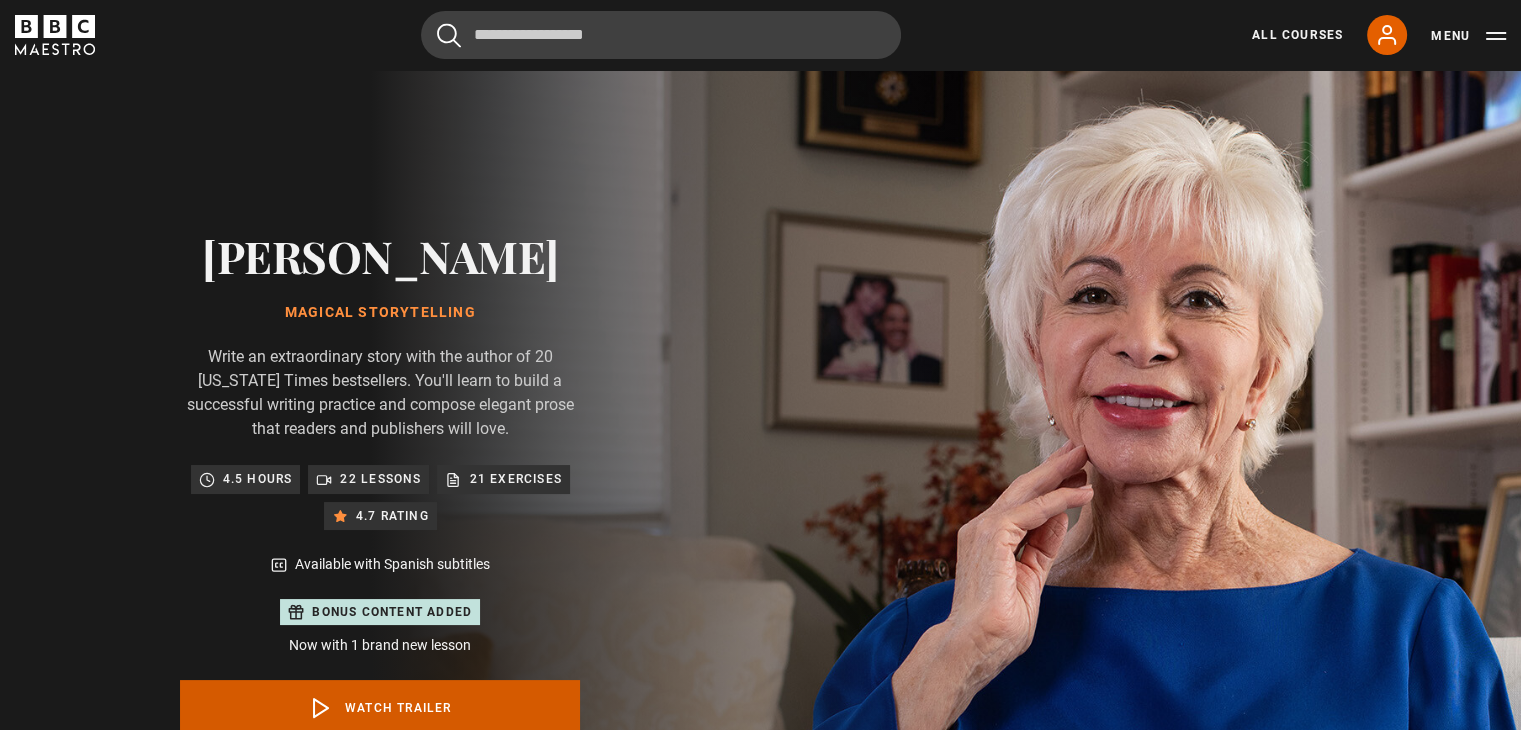 click on "Watch Trailer" at bounding box center (380, 708) 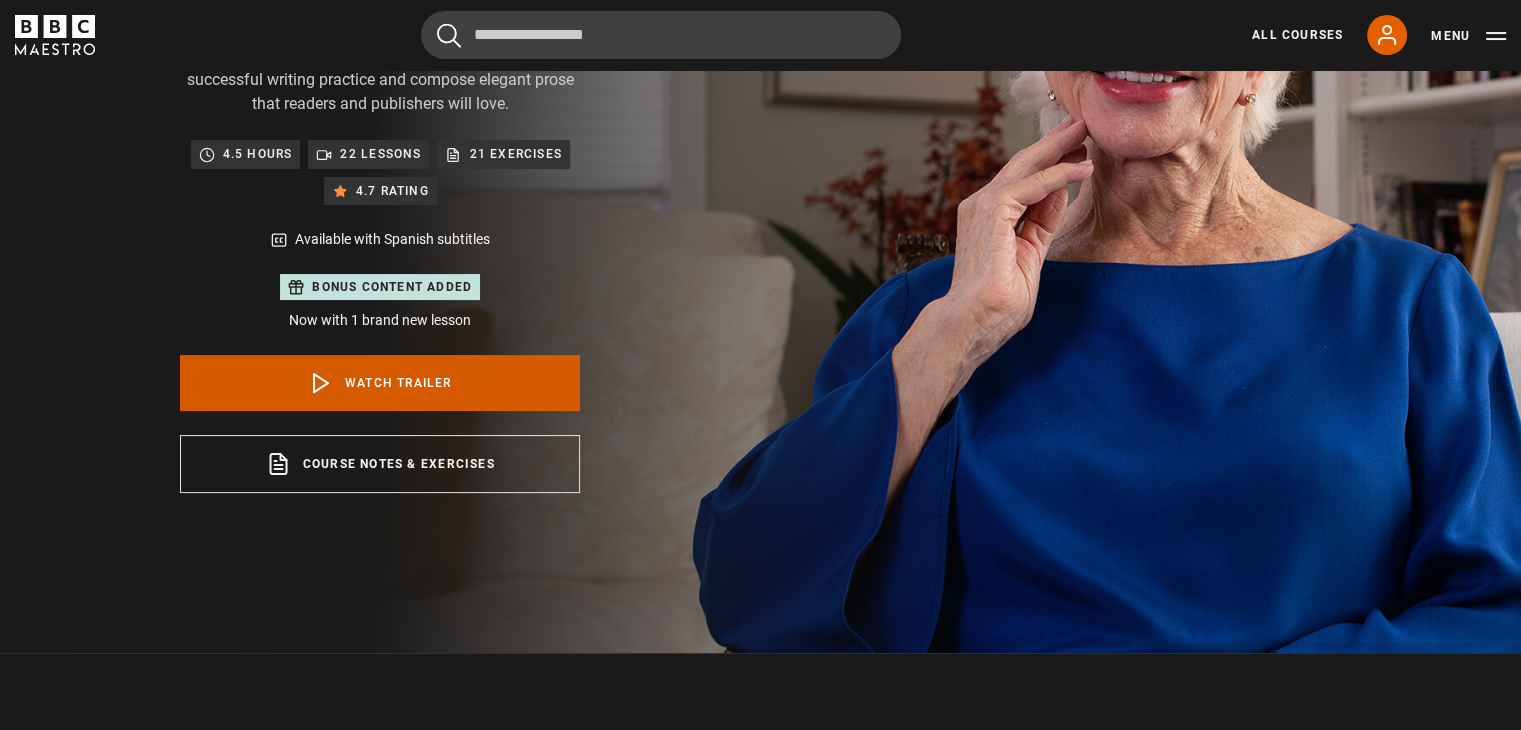 scroll, scrollTop: 885, scrollLeft: 0, axis: vertical 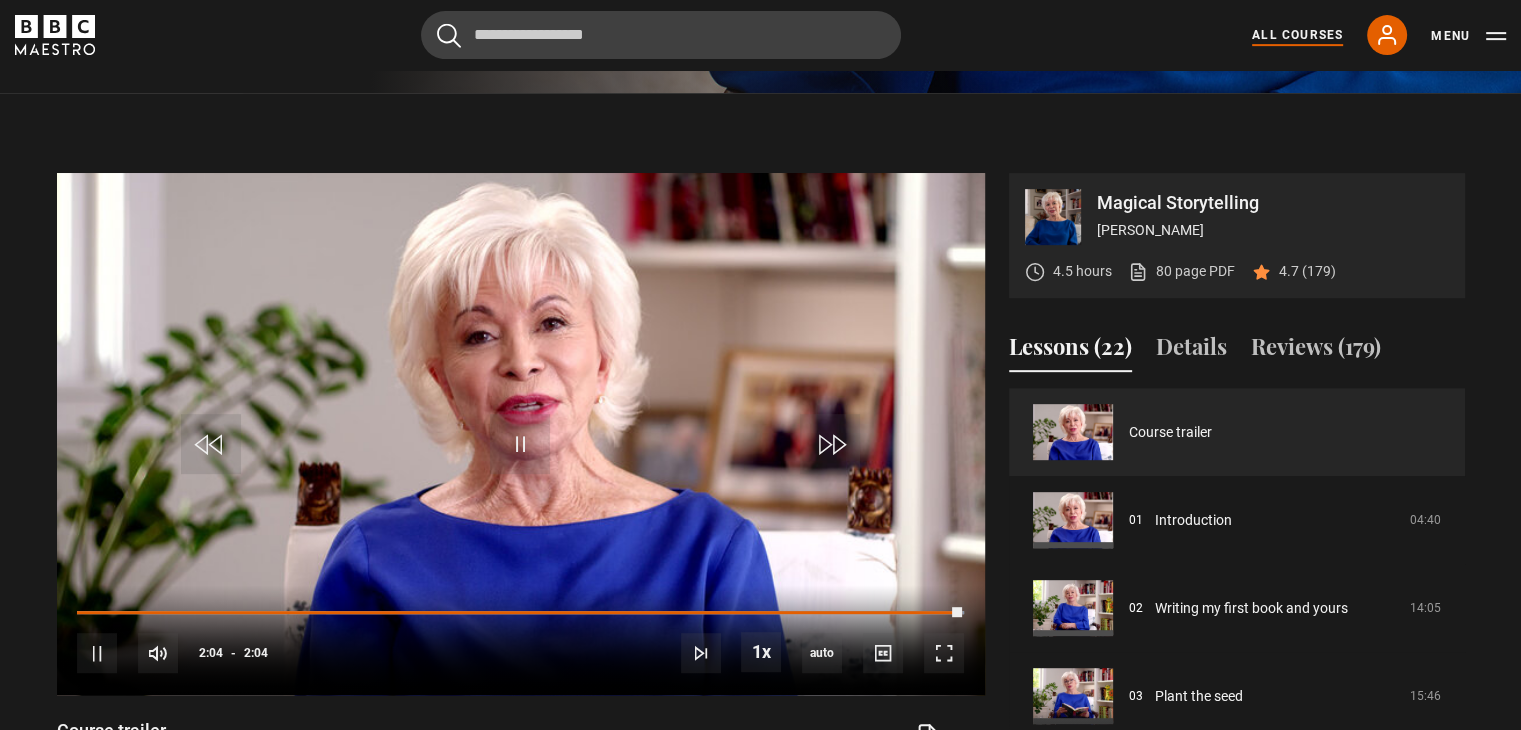click on "All Courses" at bounding box center (1297, 35) 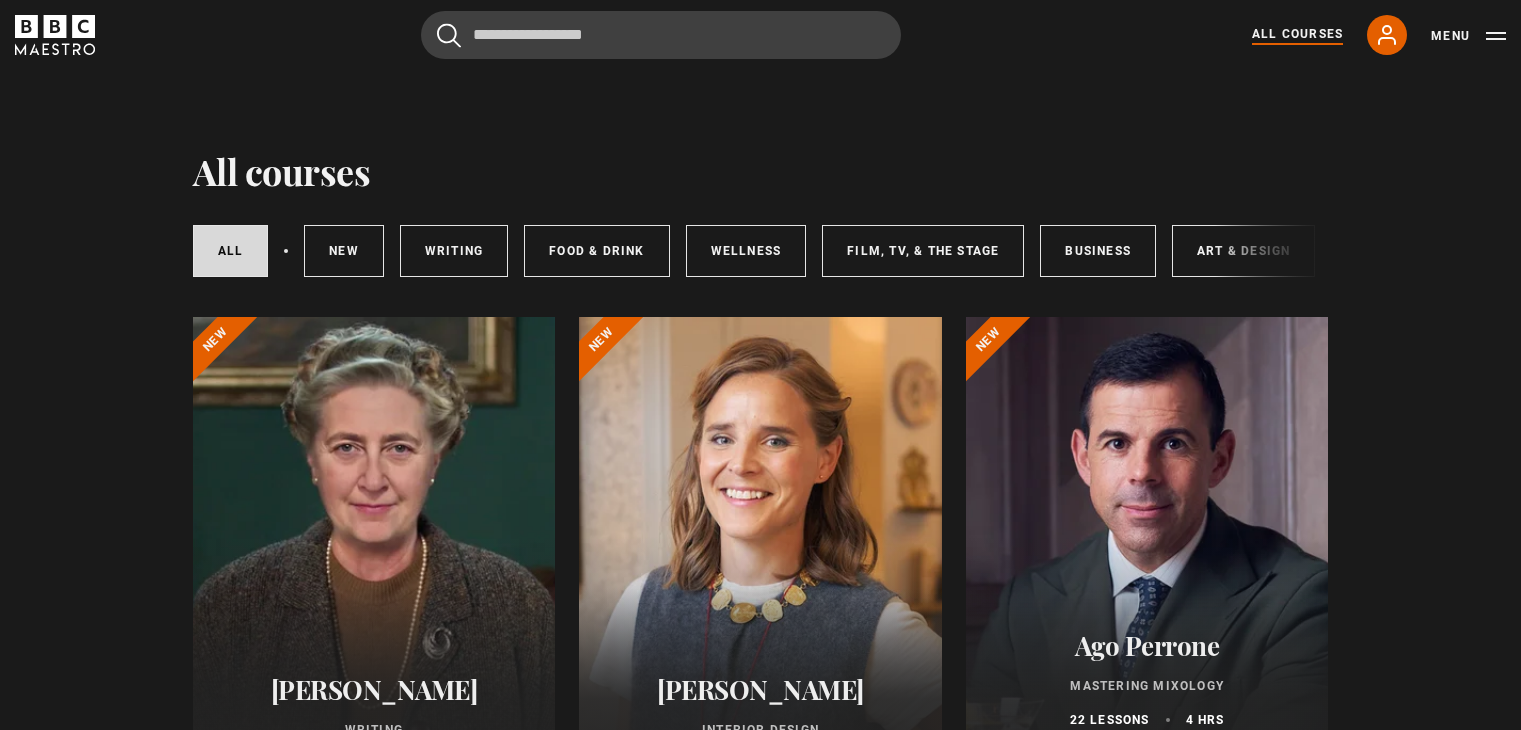 scroll, scrollTop: 752, scrollLeft: 0, axis: vertical 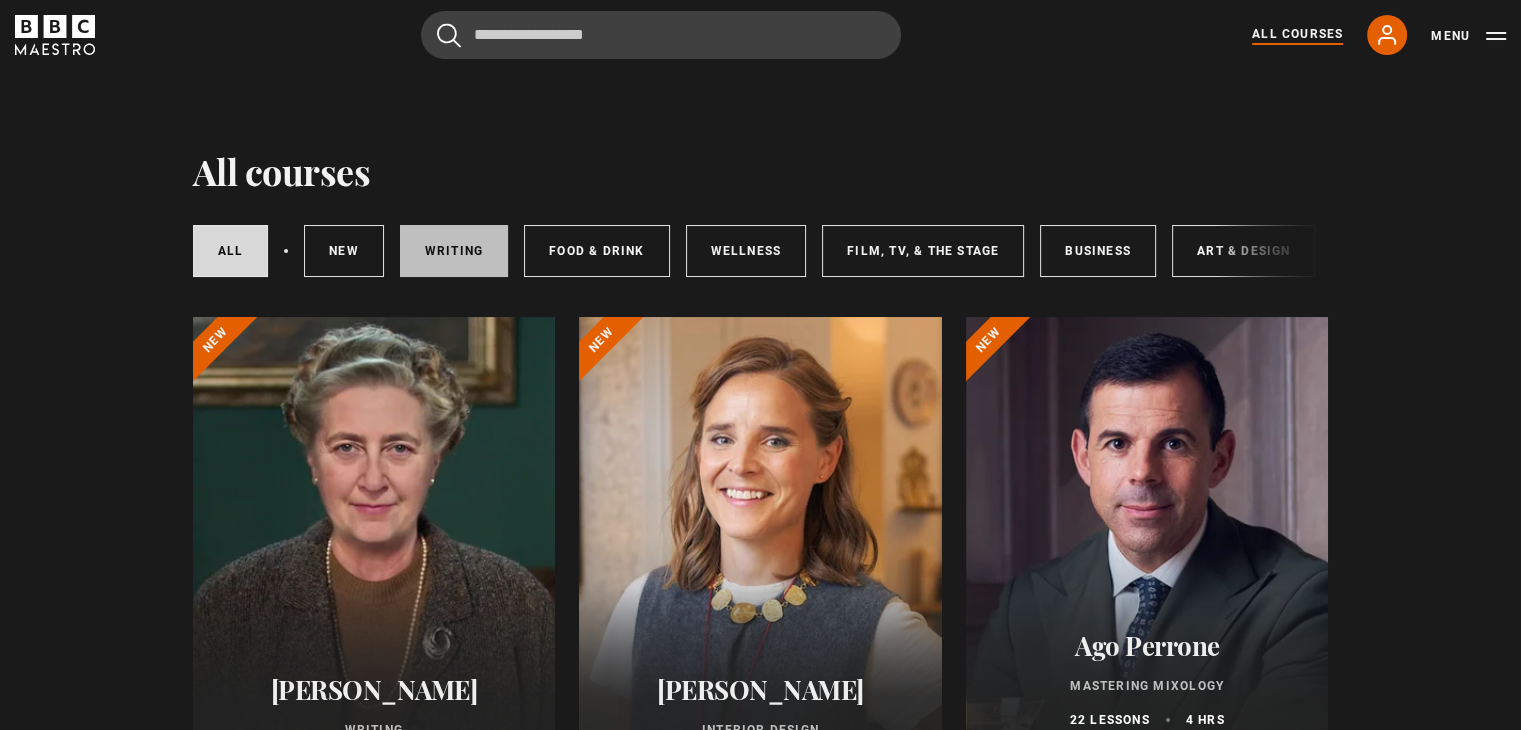 click on "Writing" at bounding box center [454, 251] 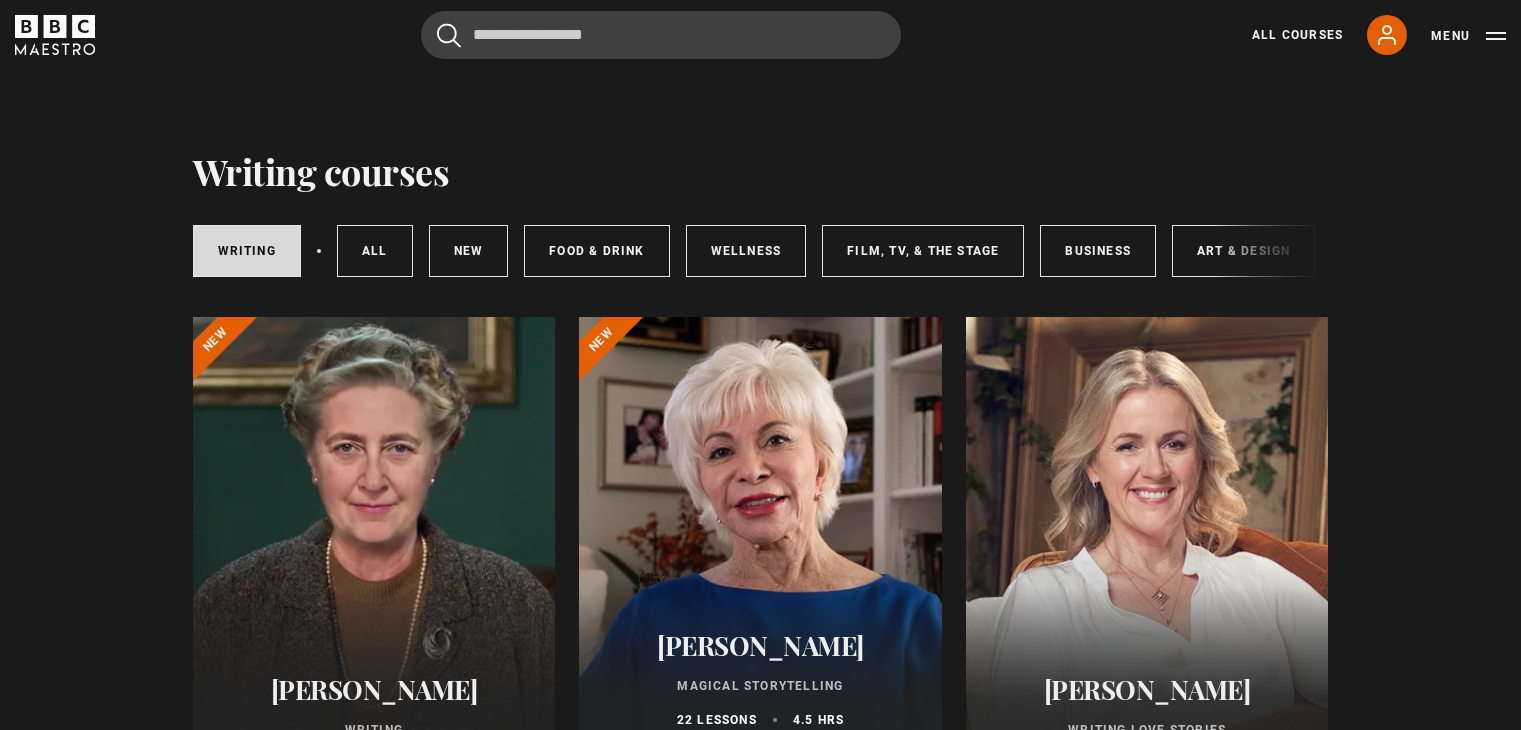 scroll, scrollTop: 0, scrollLeft: 0, axis: both 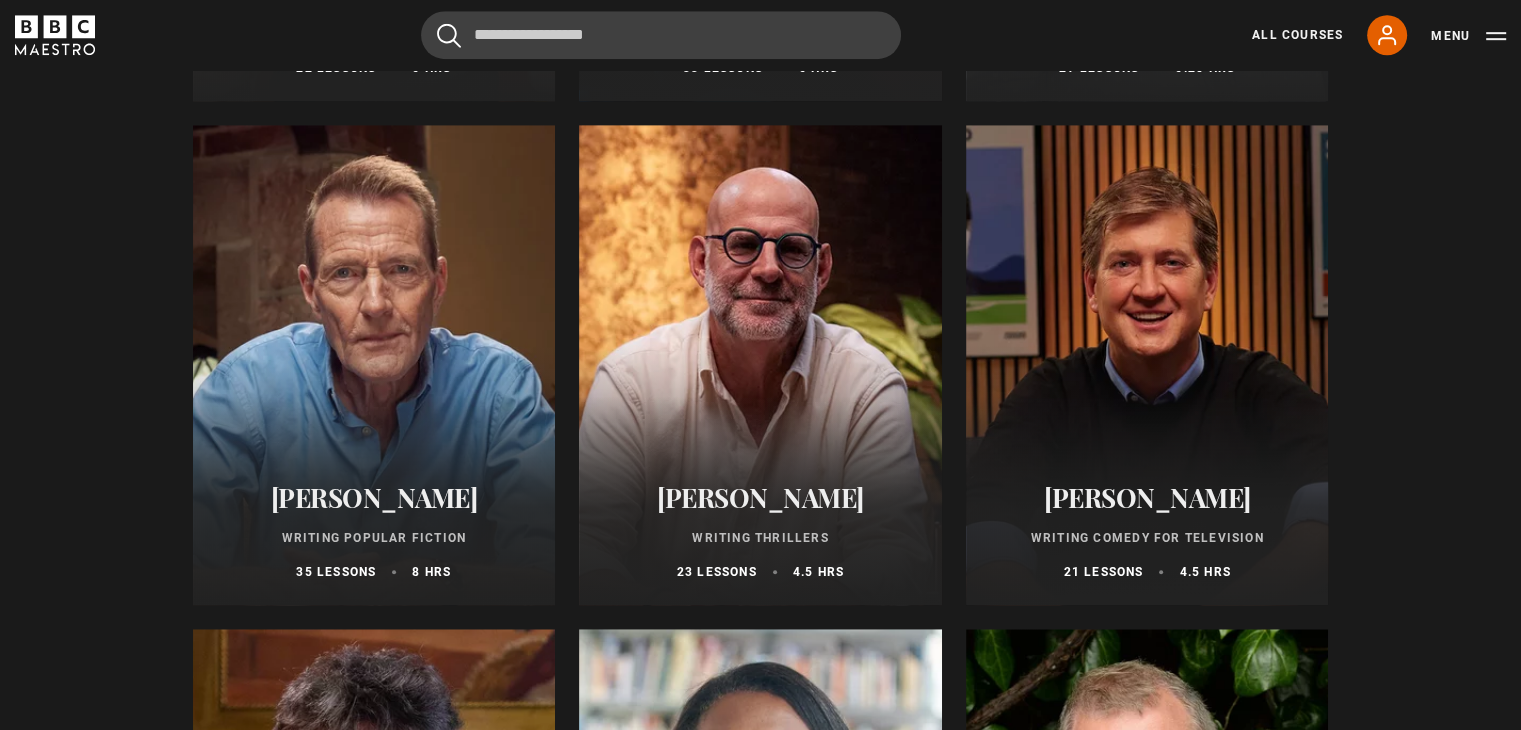 click on "[PERSON_NAME]" at bounding box center [374, 497] 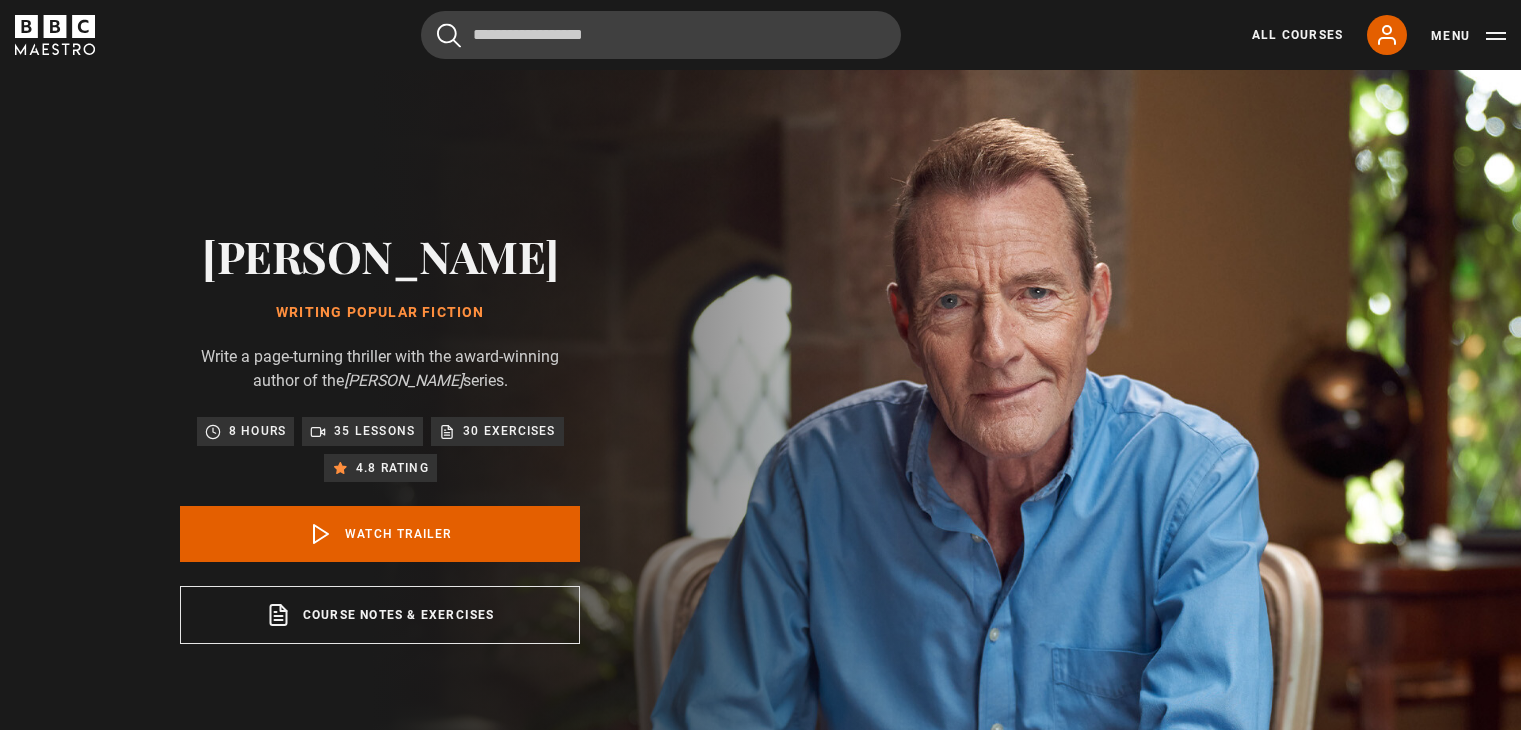 scroll, scrollTop: 0, scrollLeft: 0, axis: both 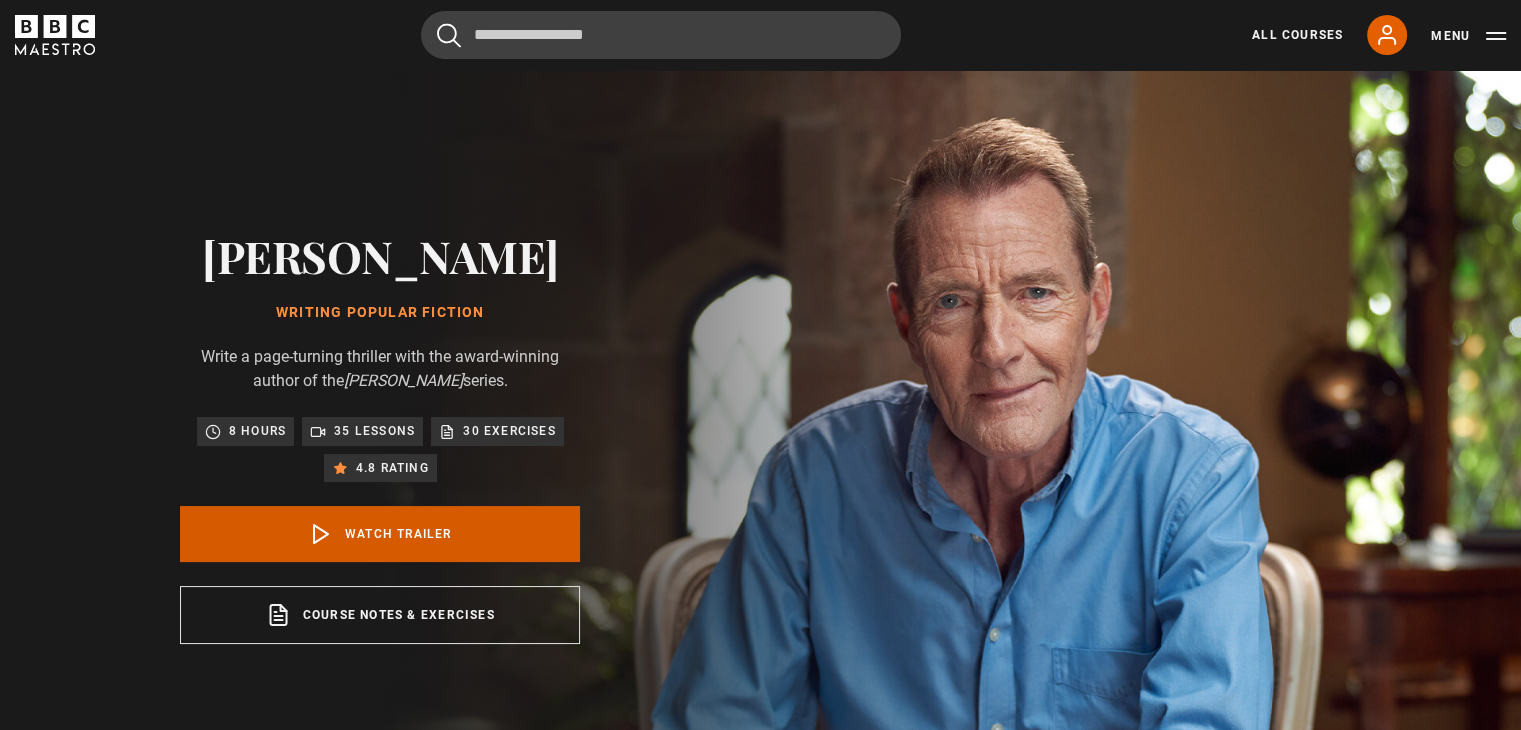 click on "Watch Trailer" at bounding box center (380, 534) 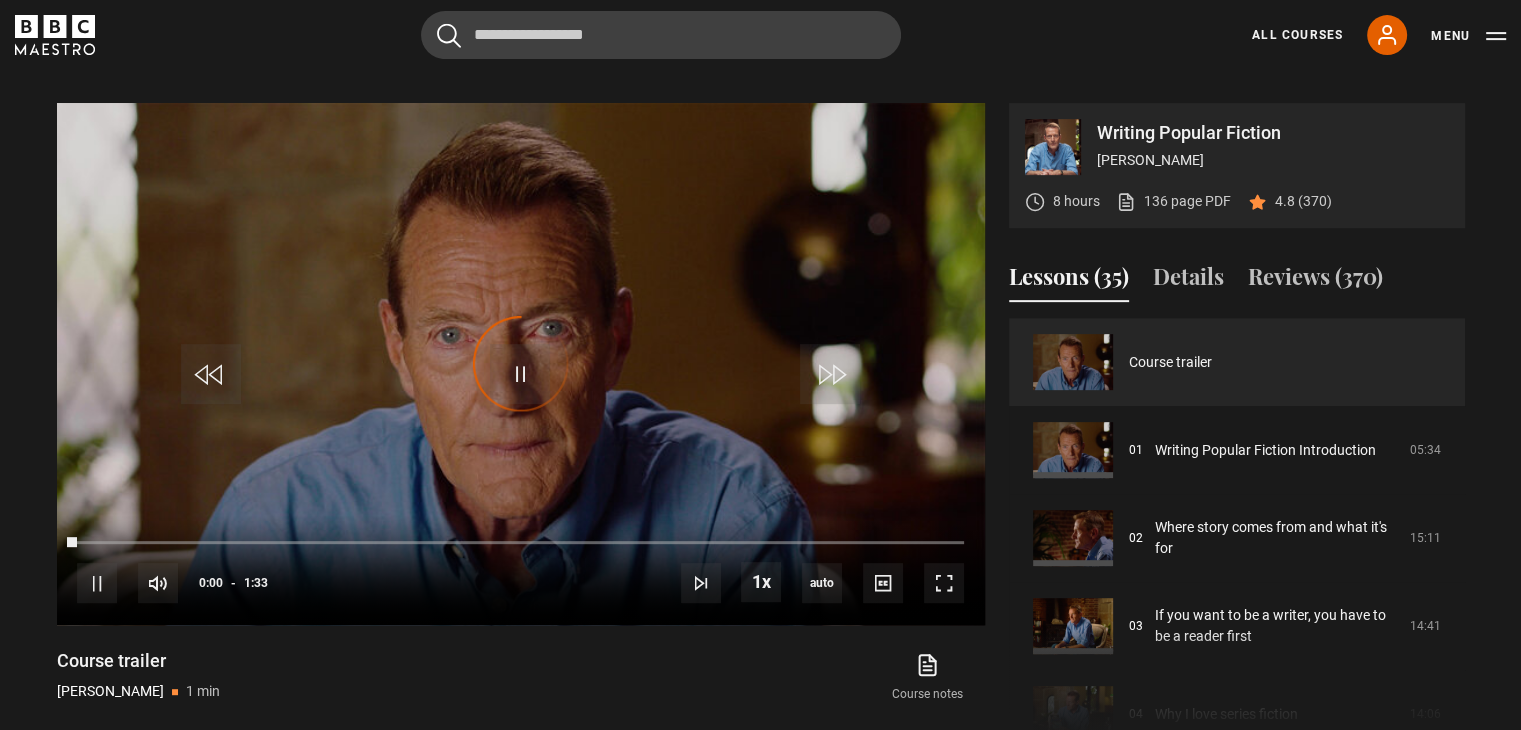 scroll, scrollTop: 804, scrollLeft: 0, axis: vertical 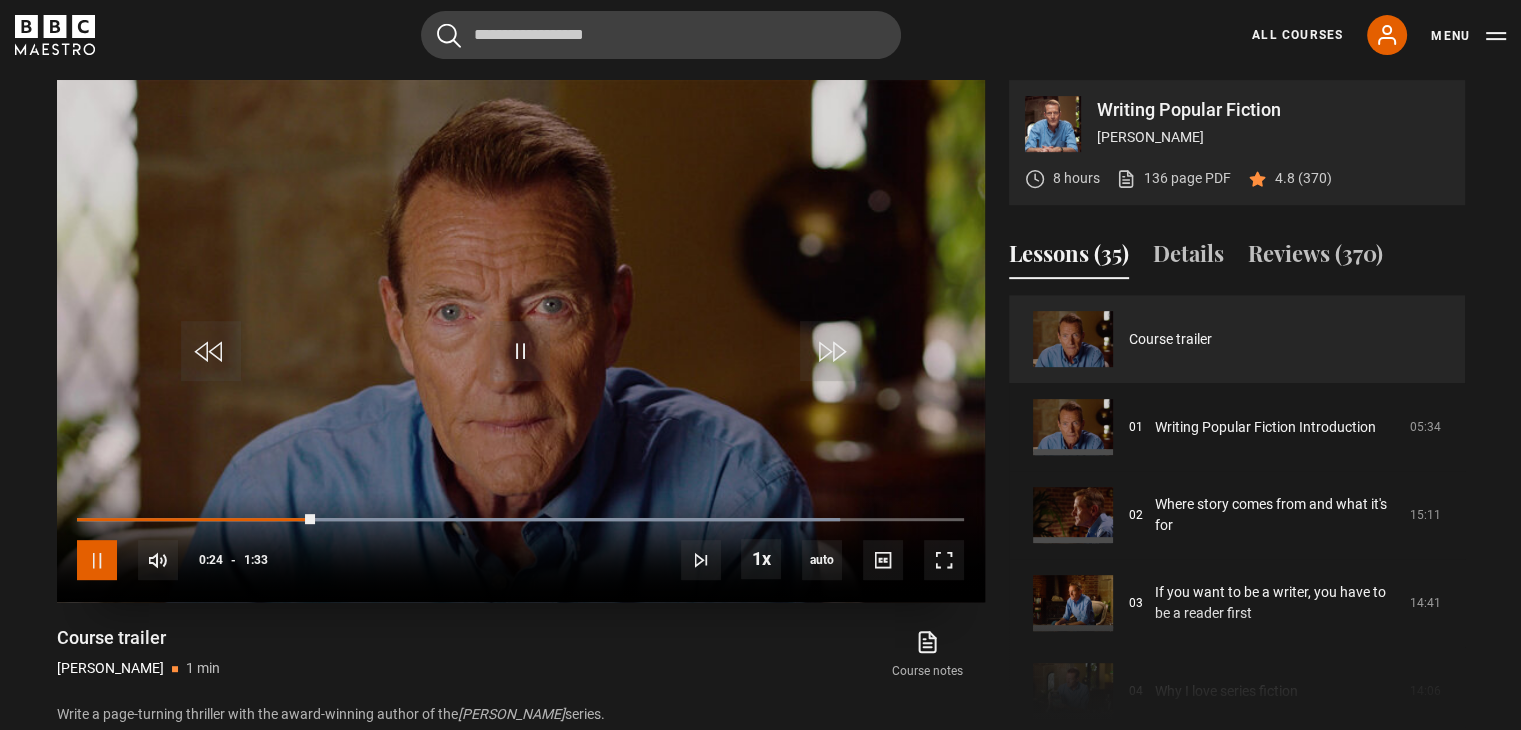 click at bounding box center [97, 560] 